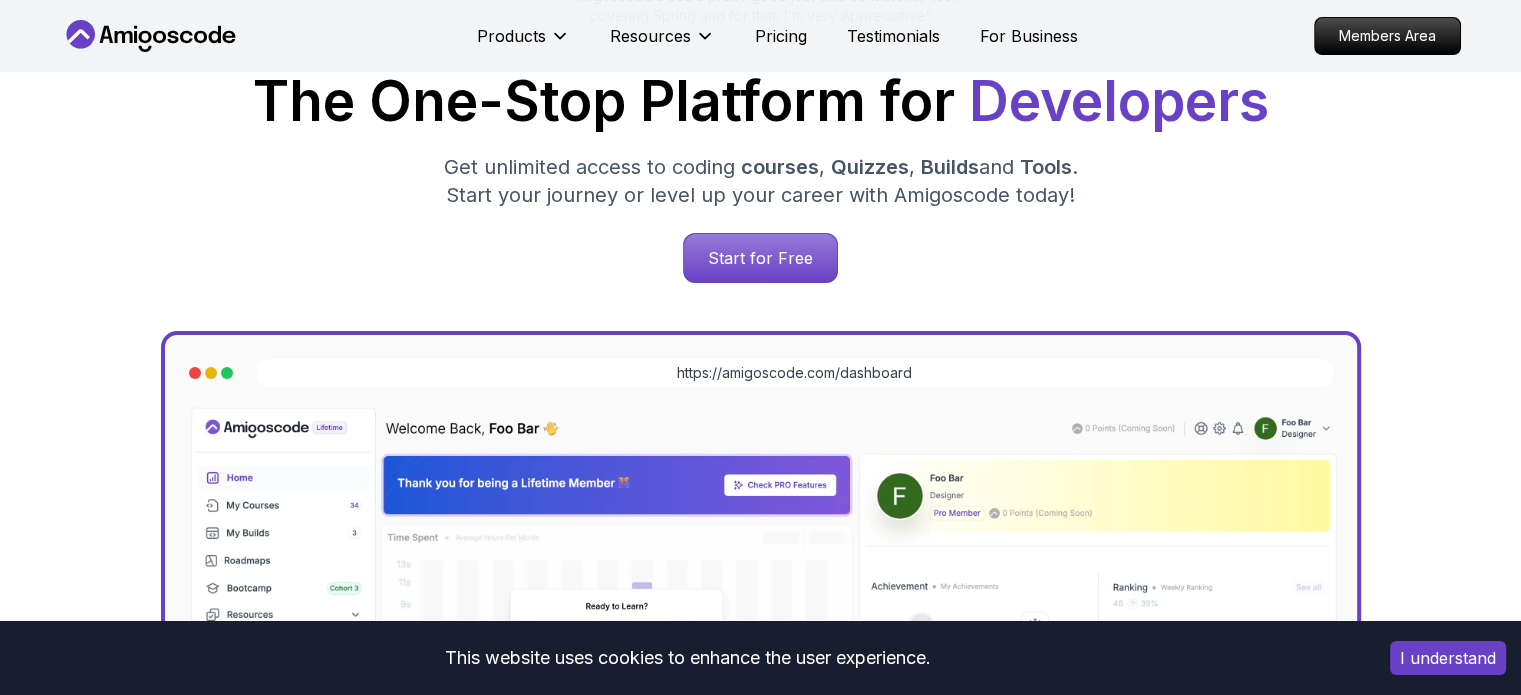 scroll, scrollTop: 0, scrollLeft: 0, axis: both 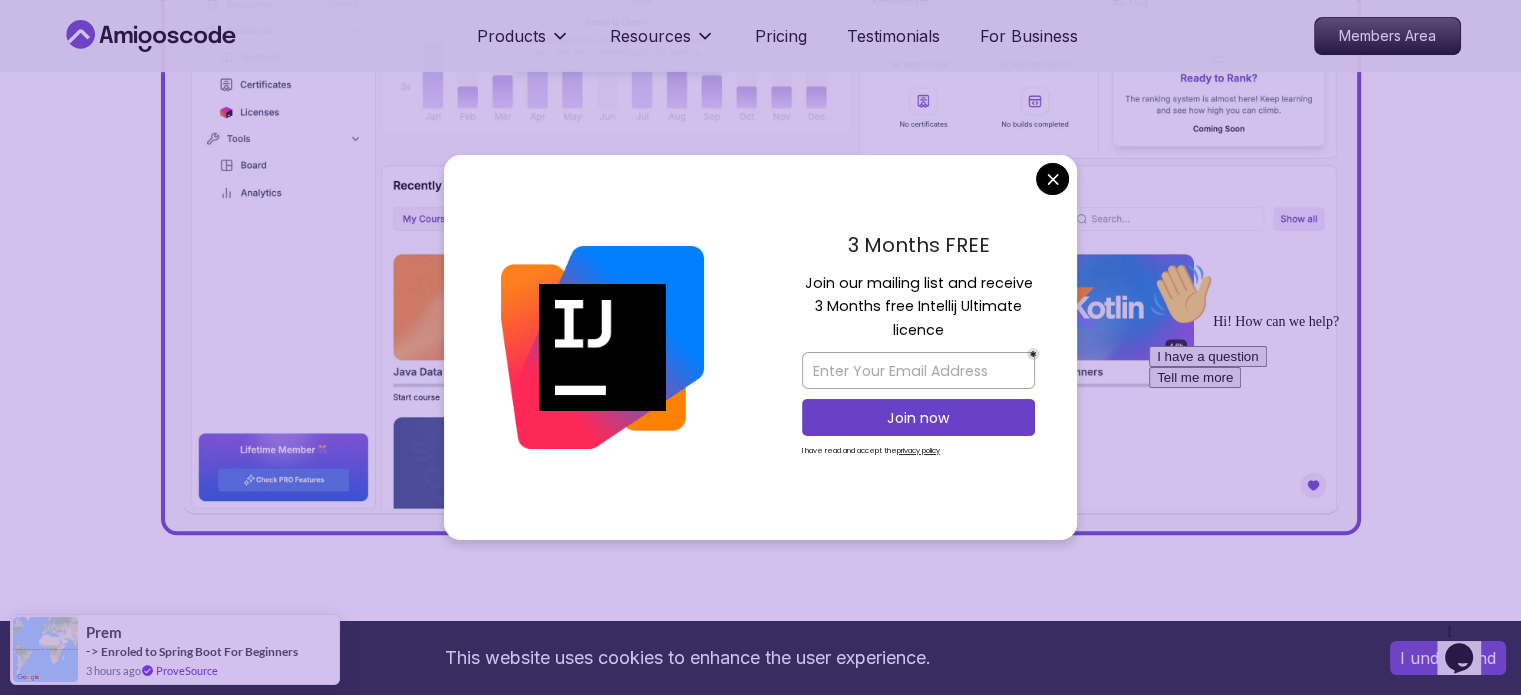 click on "This website uses cookies to enhance the user experience. I understand Products Resources Pricing Testimonials For Business Members Area Products Resources Pricing Testimonials For Business Members Area Jogh Long Spring Developer Advocate "Amigoscode Does a pretty good job, and consistently too, covering Spring and for that, I'm very Appreciative" The One-Stop Platform for   Developers Get unlimited access to coding   courses ,   Quizzes ,   Builds  and   Tools . Start your journey or level up your career with Amigoscode today! Start for Free https://amigoscode.com/dashboard OUR AMIGO STUDENTS WORK IN TOP COMPANIES Courses Builds Discover Amigoscode's Latest   Premium Courses! Get unlimited access to coding   courses ,   Quizzes ,   Builds  and   Tools . Start your journey or level up your career with Amigoscode today! Browse all  courses Advanced Spring Boot Pro Dive deep into Spring Boot with our advanced course, designed to take your skills from intermediate to expert level. NEW Spring Boot for Beginners" at bounding box center (760, 4960) 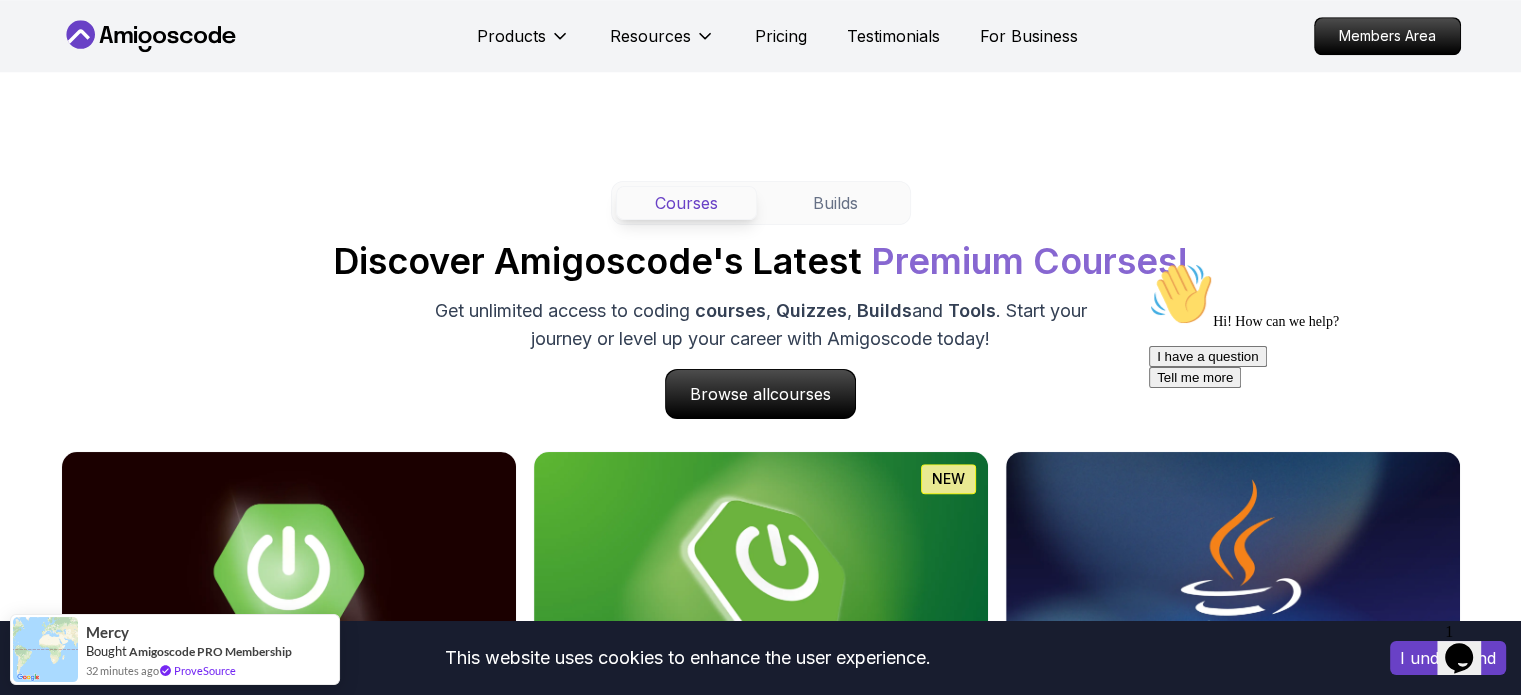 scroll, scrollTop: 1778, scrollLeft: 0, axis: vertical 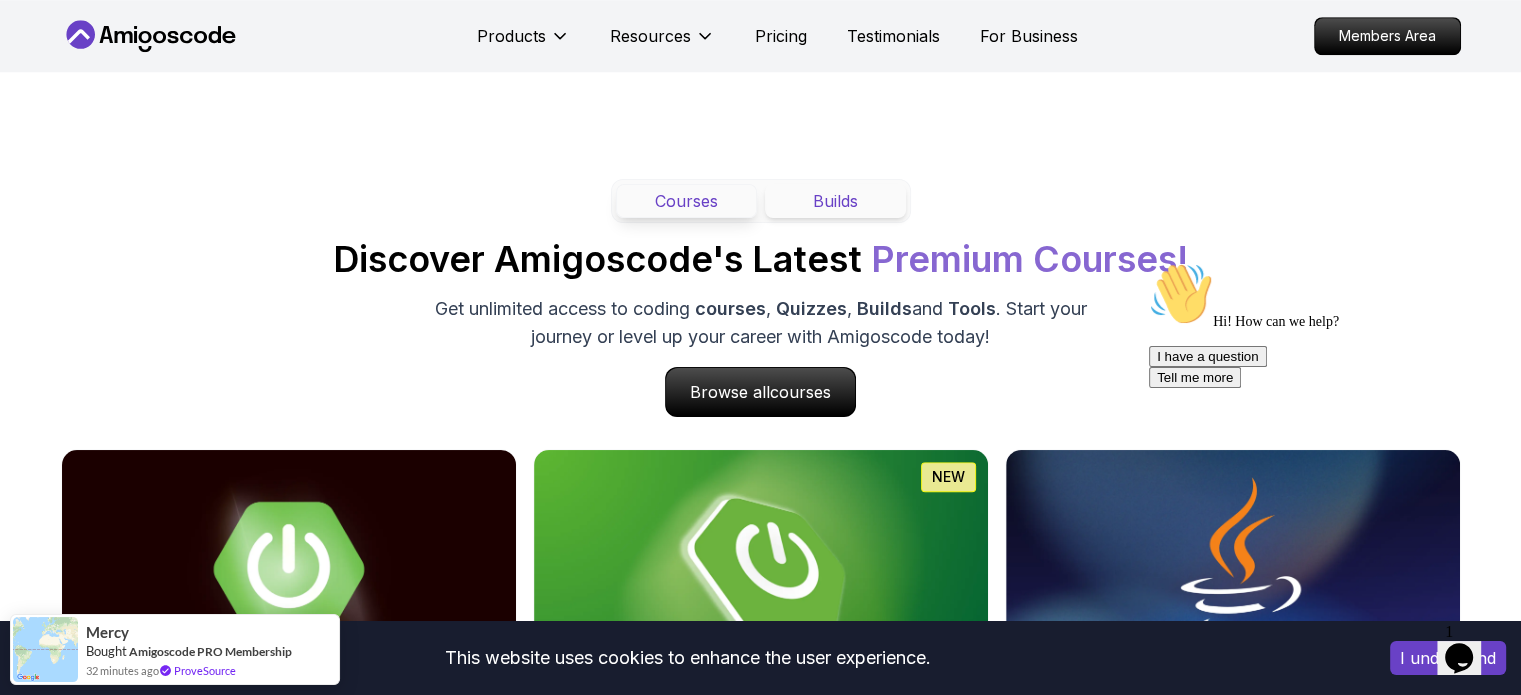 click on "Builds" at bounding box center (835, 201) 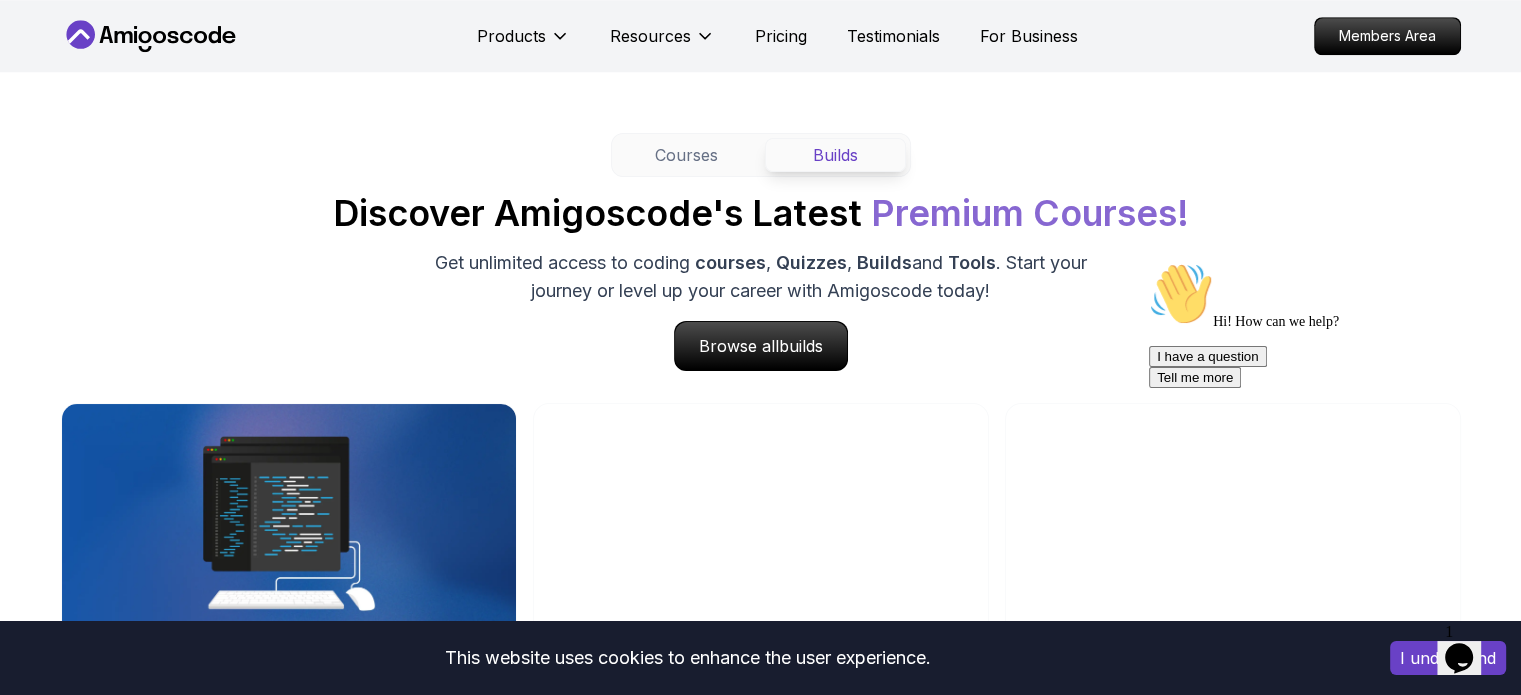 scroll, scrollTop: 1814, scrollLeft: 0, axis: vertical 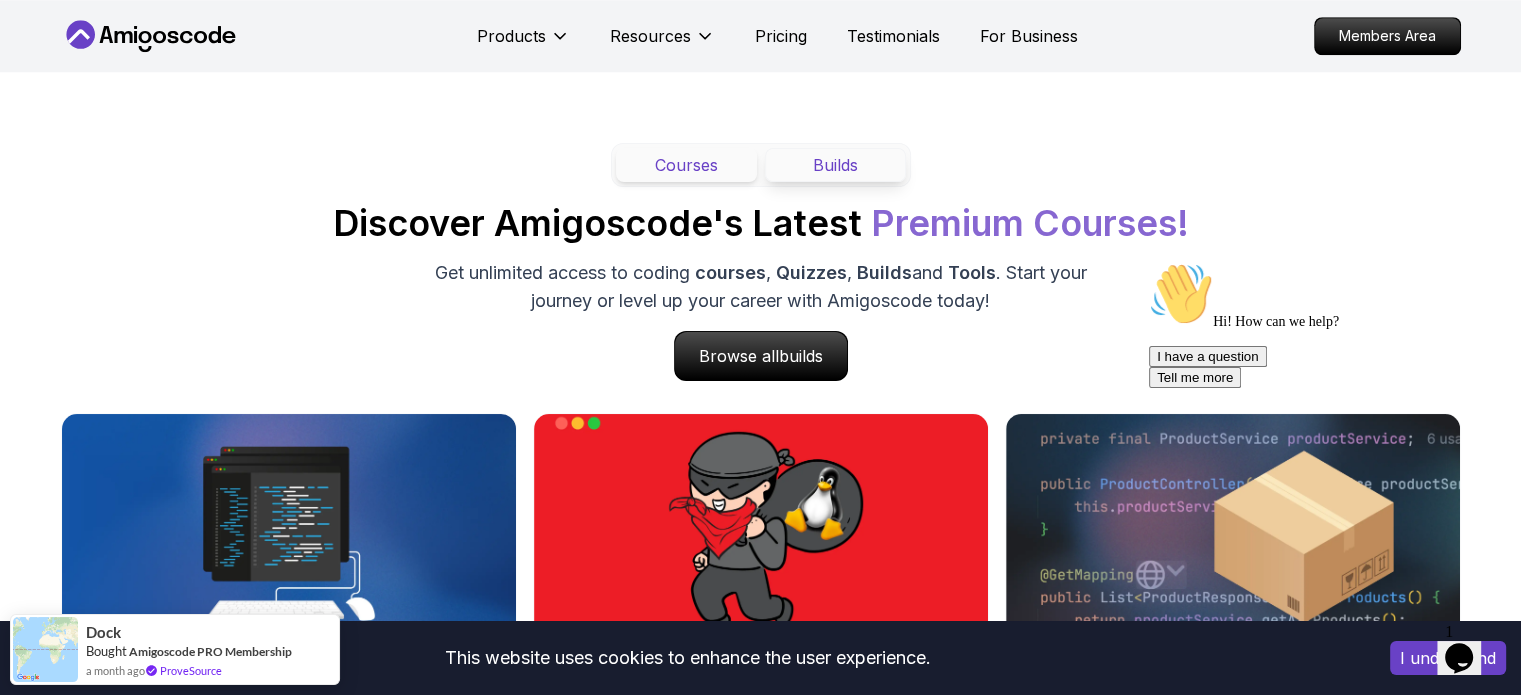 click on "Courses" at bounding box center [686, 165] 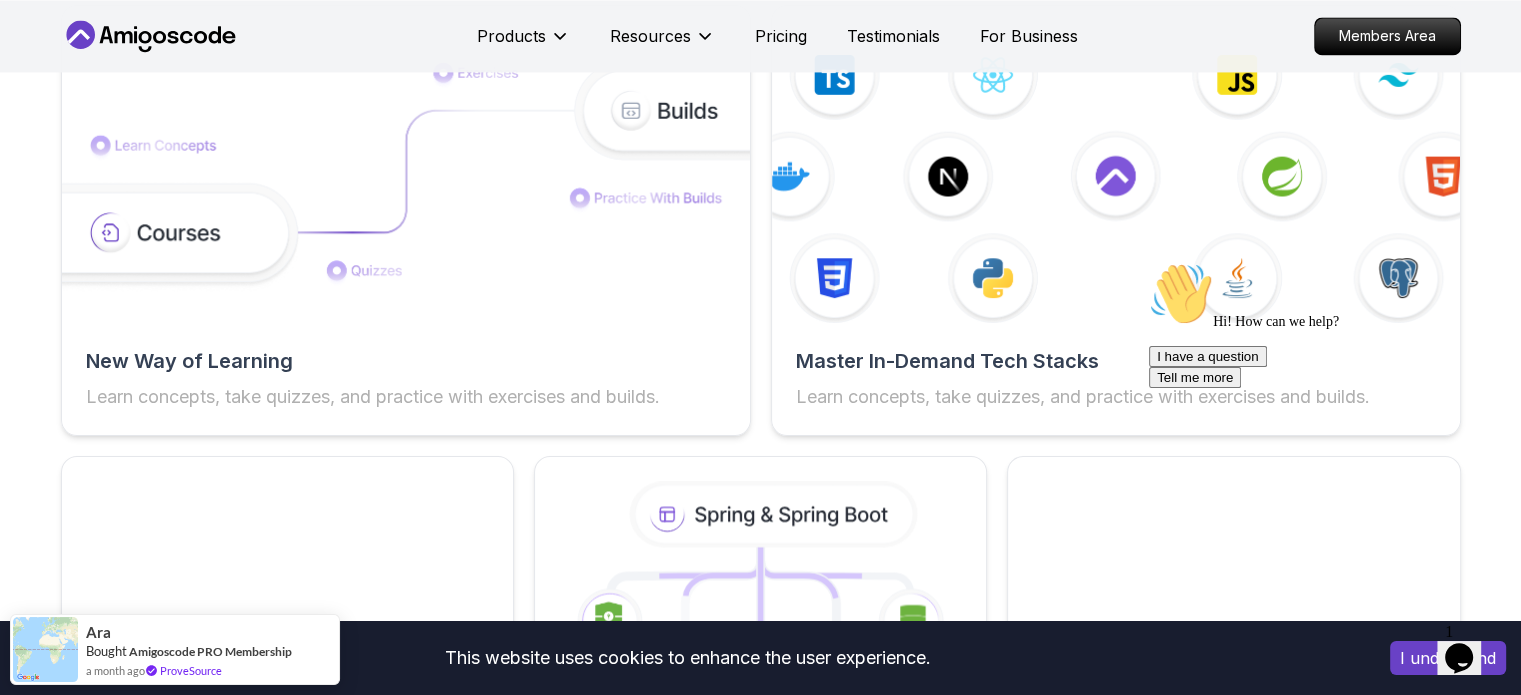 scroll, scrollTop: 3262, scrollLeft: 0, axis: vertical 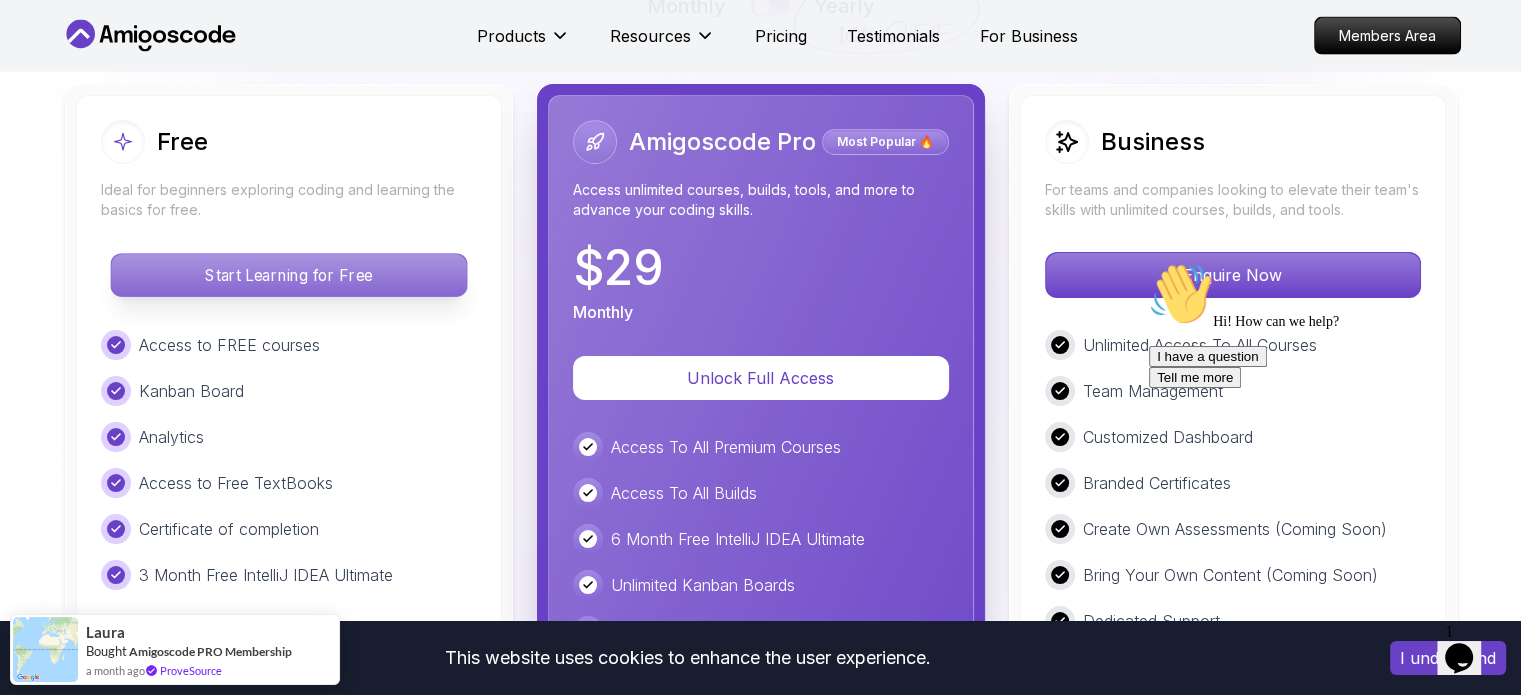 click on "Start Learning for Free" at bounding box center [288, 275] 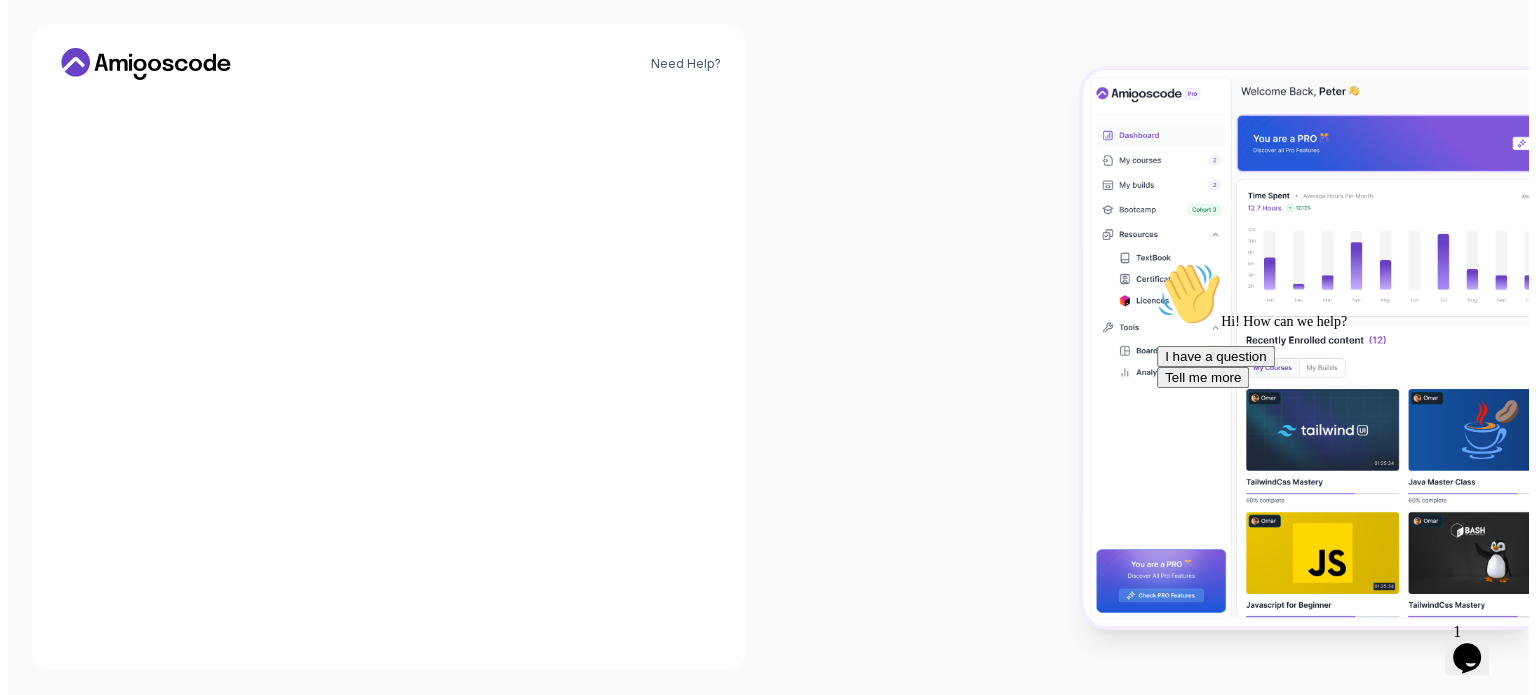scroll, scrollTop: 0, scrollLeft: 0, axis: both 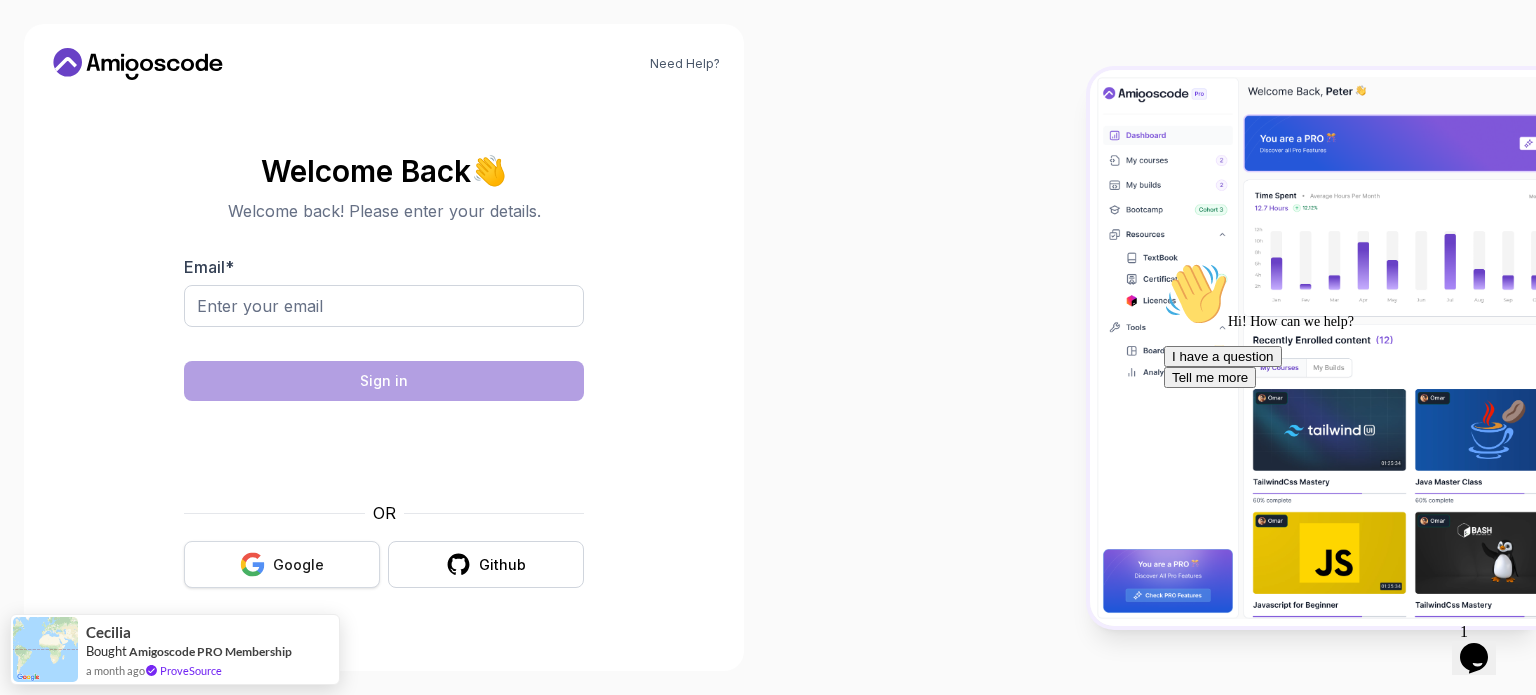 click on "Google" at bounding box center [298, 565] 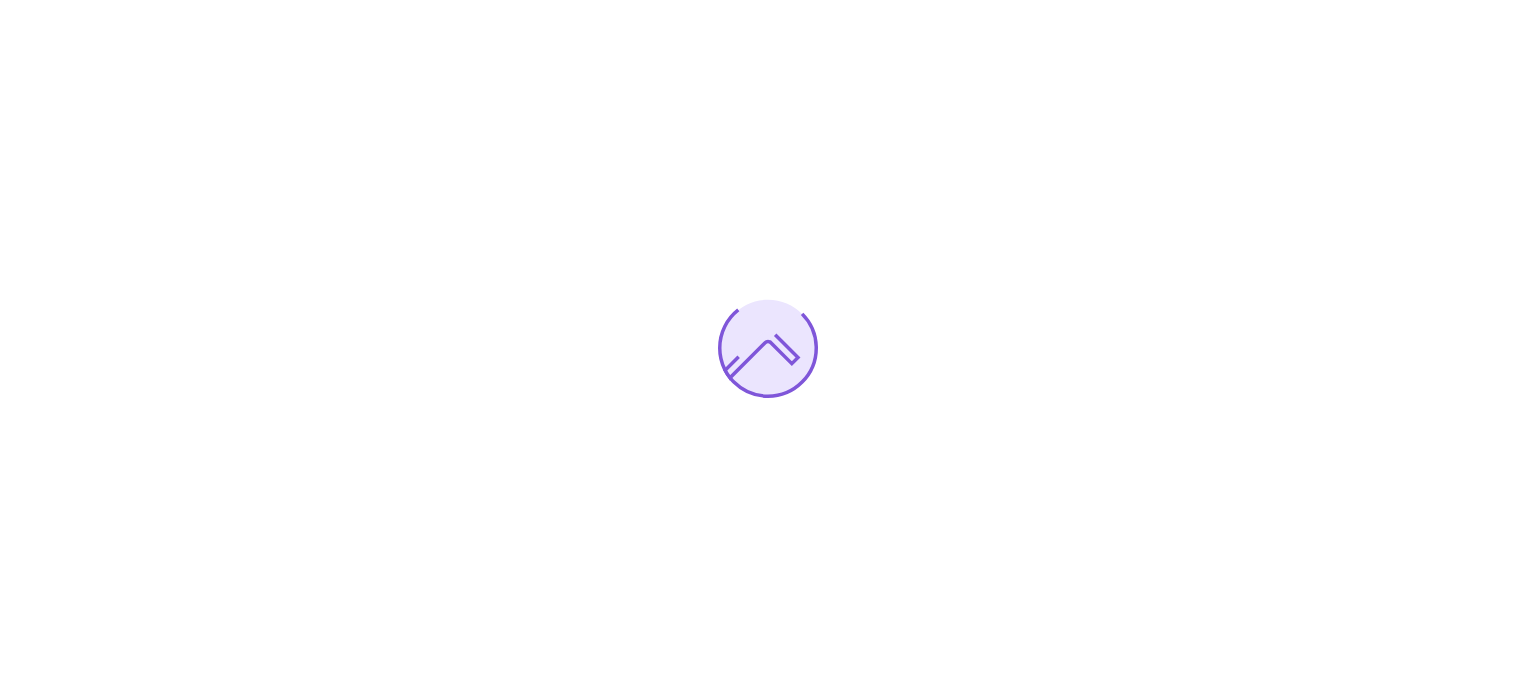 scroll, scrollTop: 0, scrollLeft: 0, axis: both 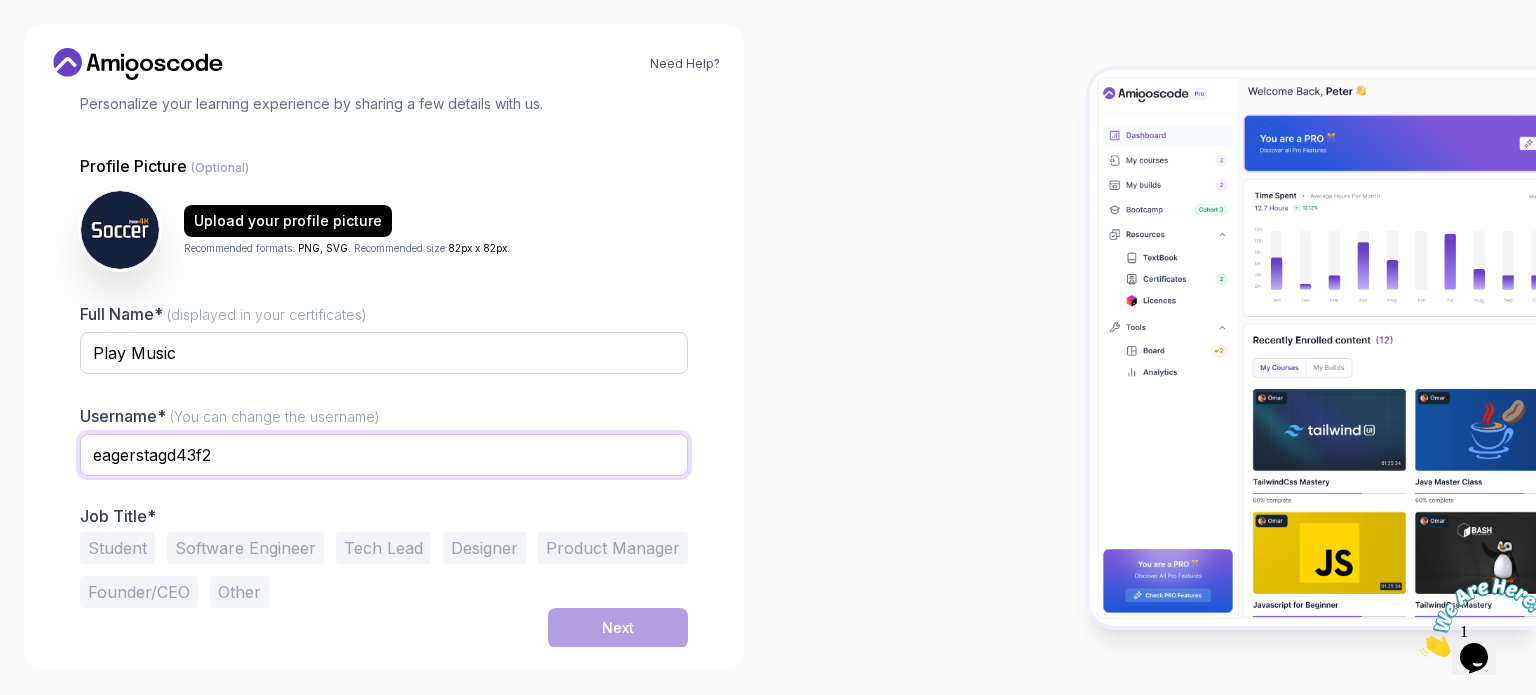 drag, startPoint x: 256, startPoint y: 459, endPoint x: 60, endPoint y: 459, distance: 196 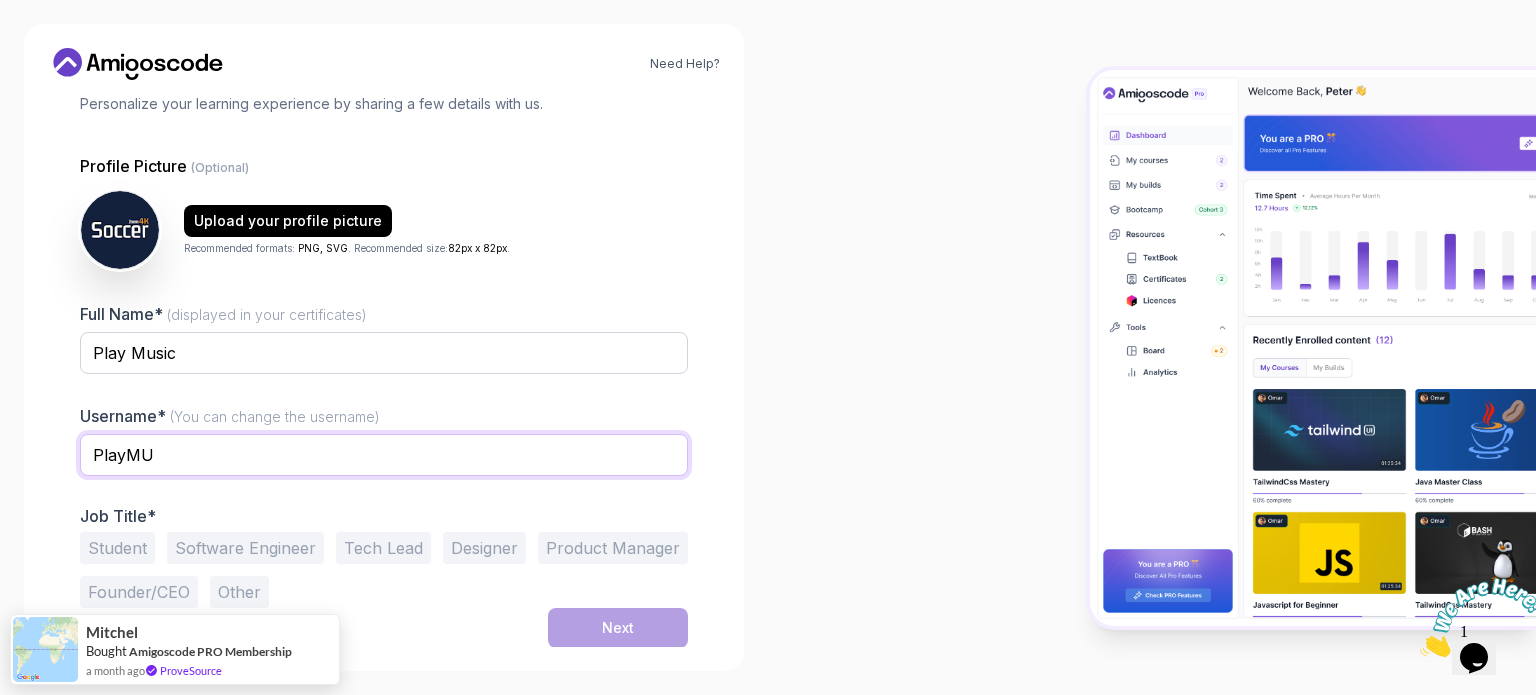 type on "PlayMU" 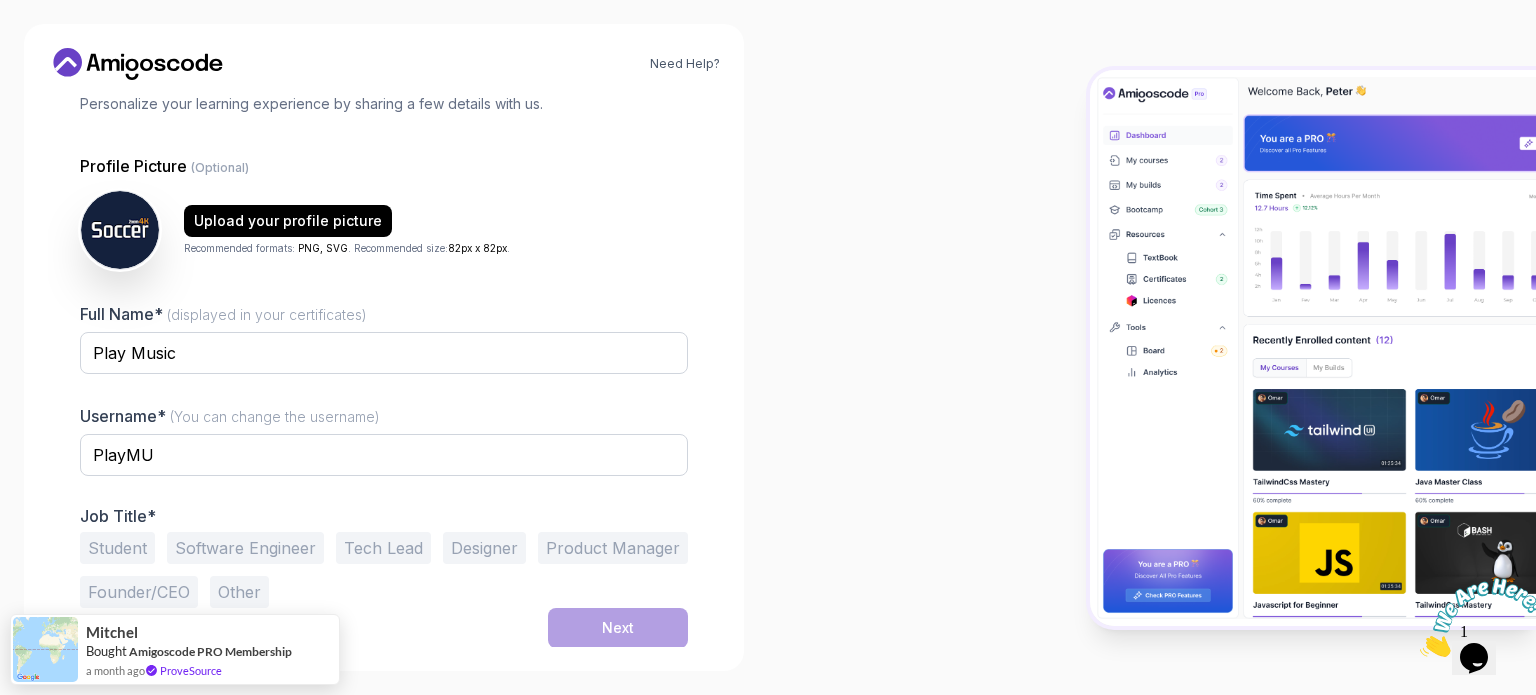 click on "Student" at bounding box center (117, 548) 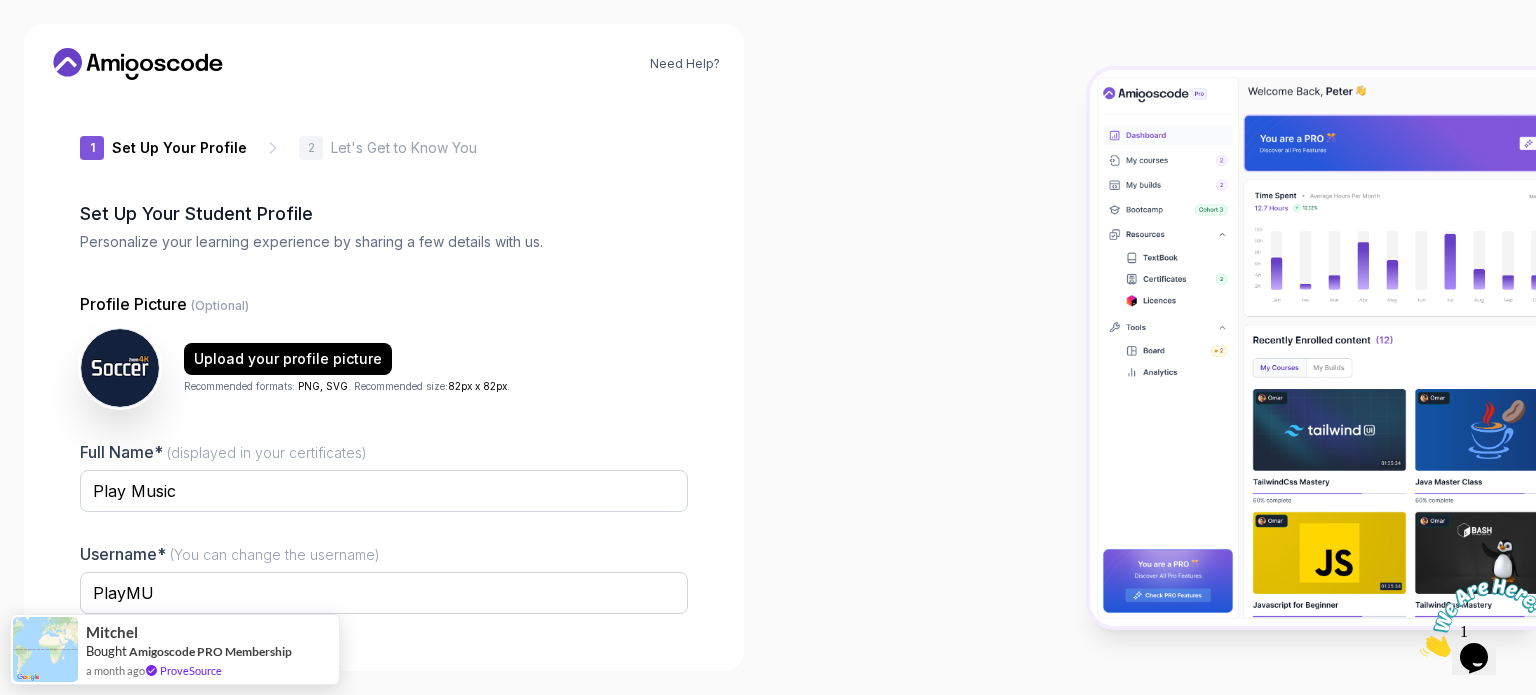 scroll, scrollTop: 138, scrollLeft: 0, axis: vertical 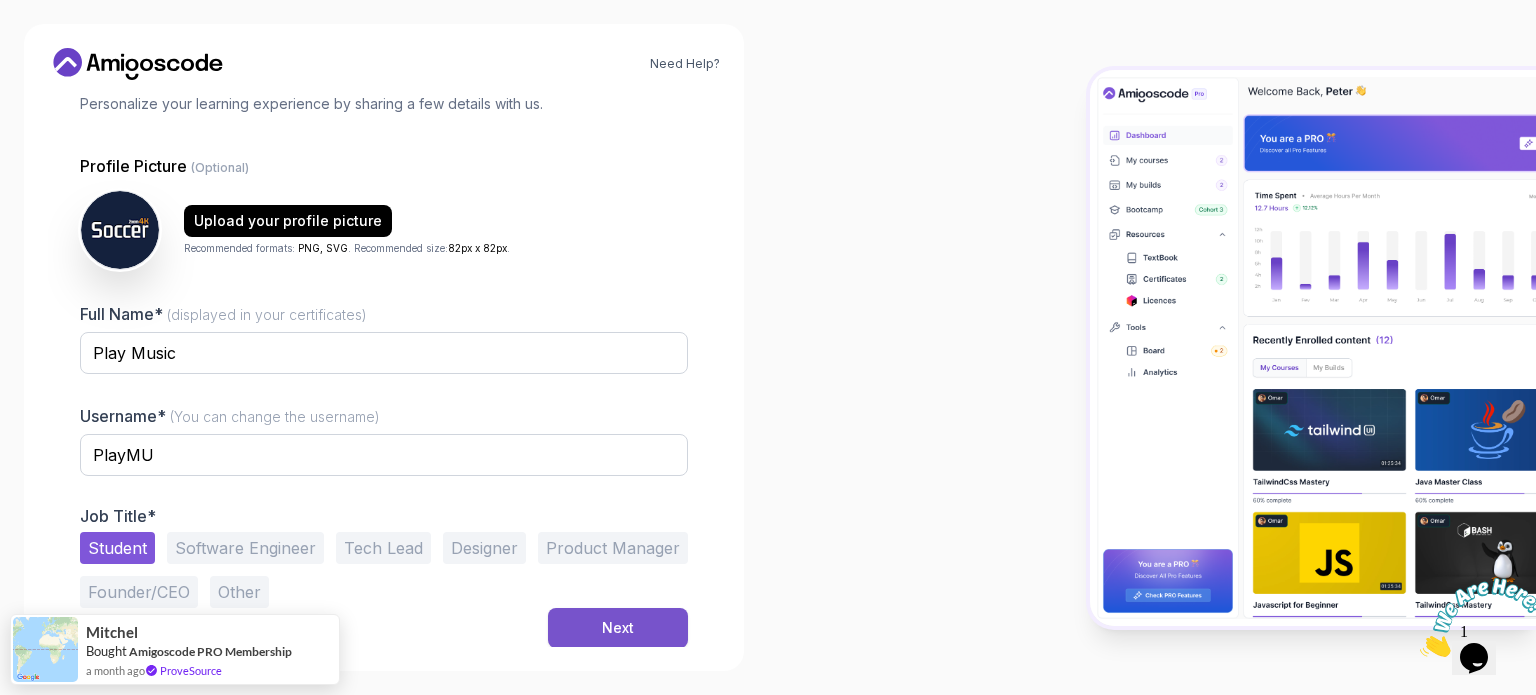 click on "Next" at bounding box center [618, 628] 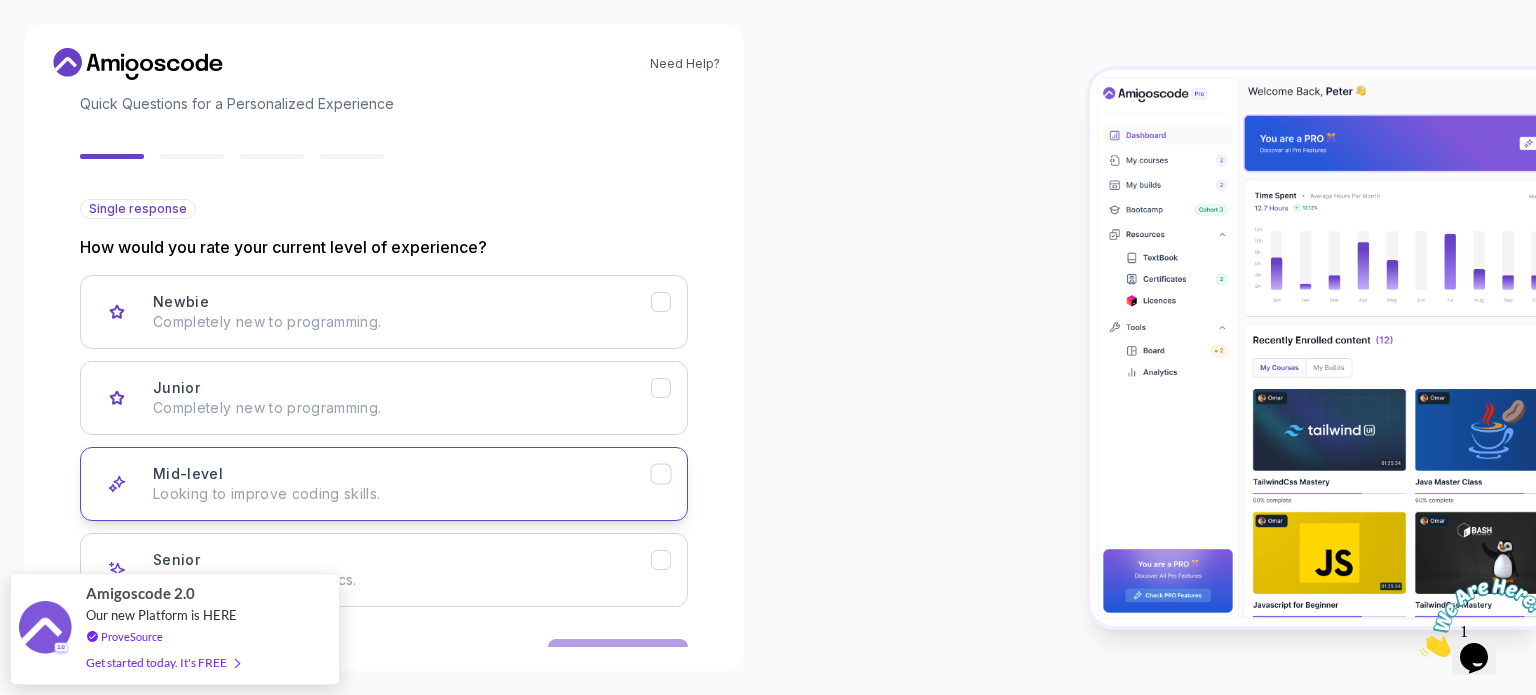 scroll, scrollTop: 200, scrollLeft: 0, axis: vertical 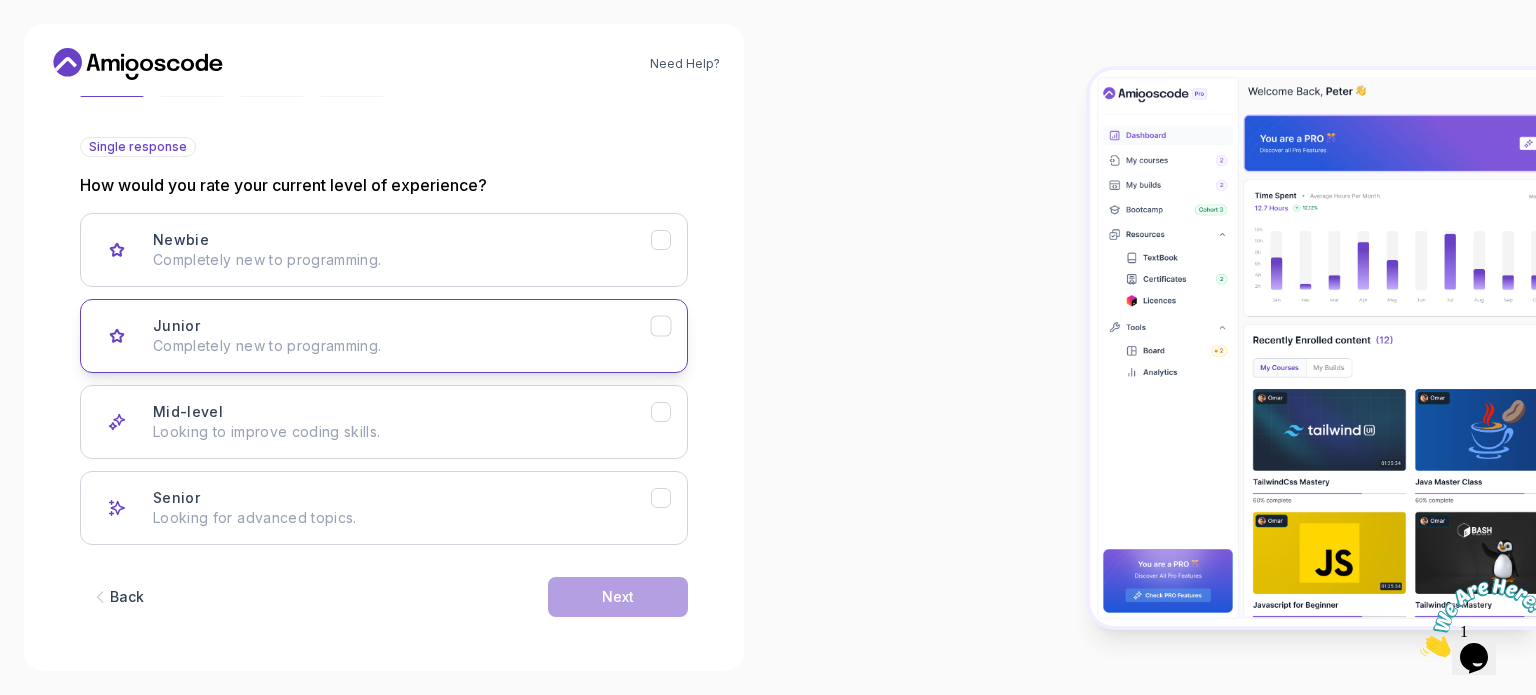 click on "Completely new to programming." at bounding box center (402, 346) 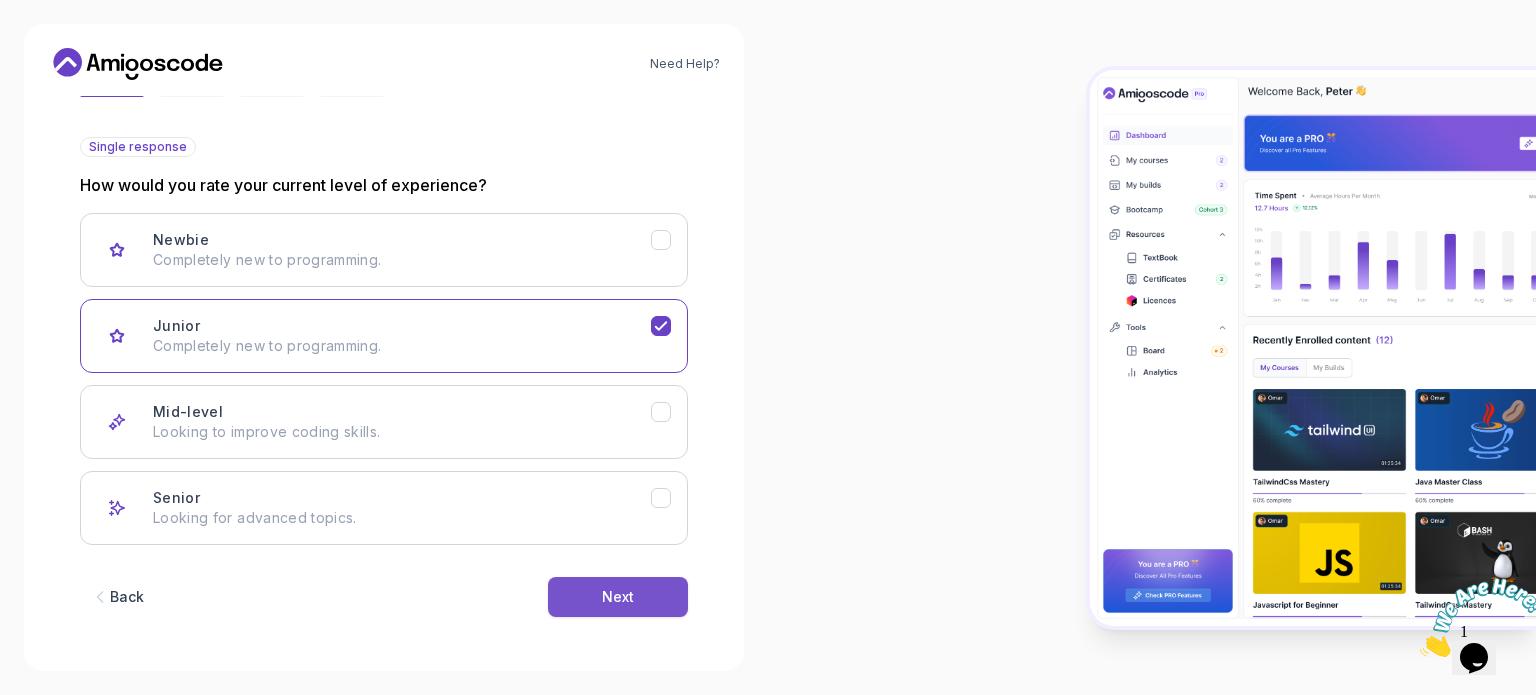 click on "Next" at bounding box center (618, 597) 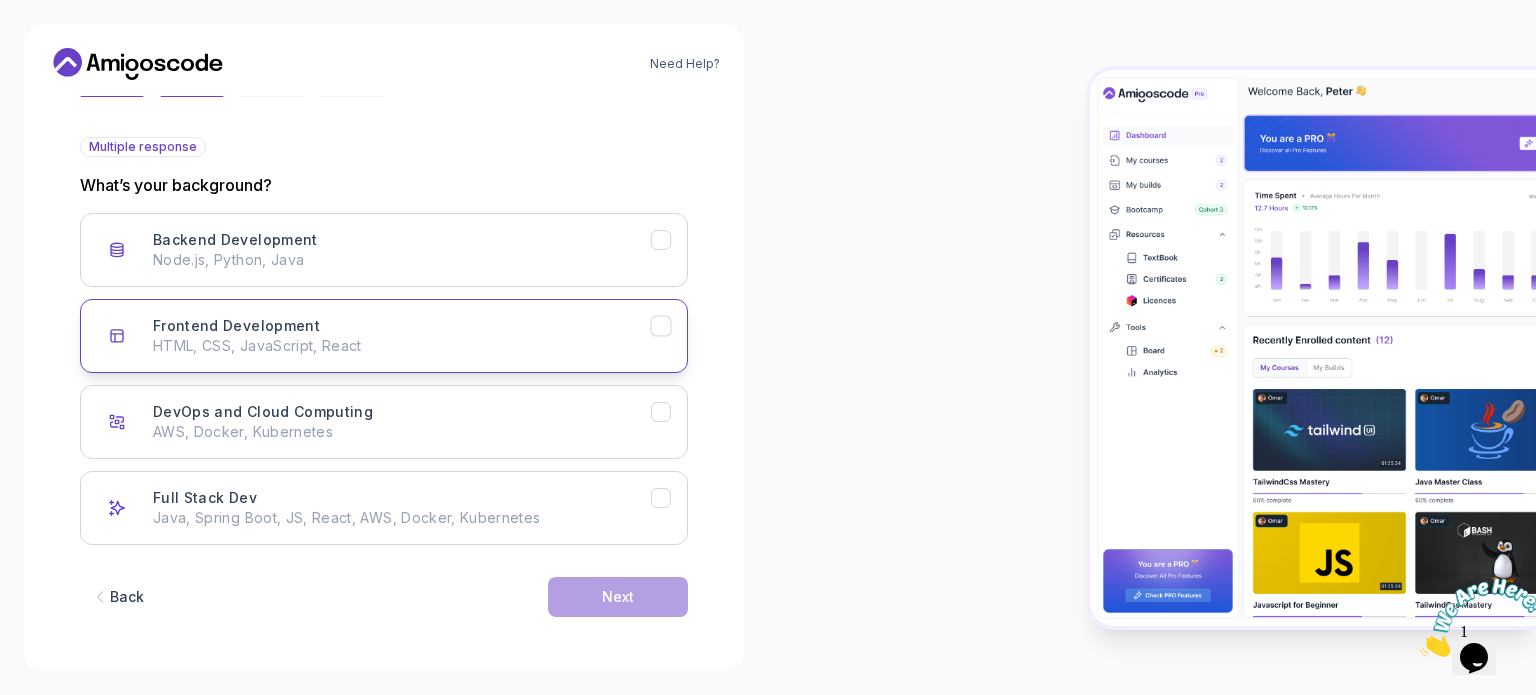 click on "Frontend Development HTML, CSS, JavaScript, React" at bounding box center [384, 336] 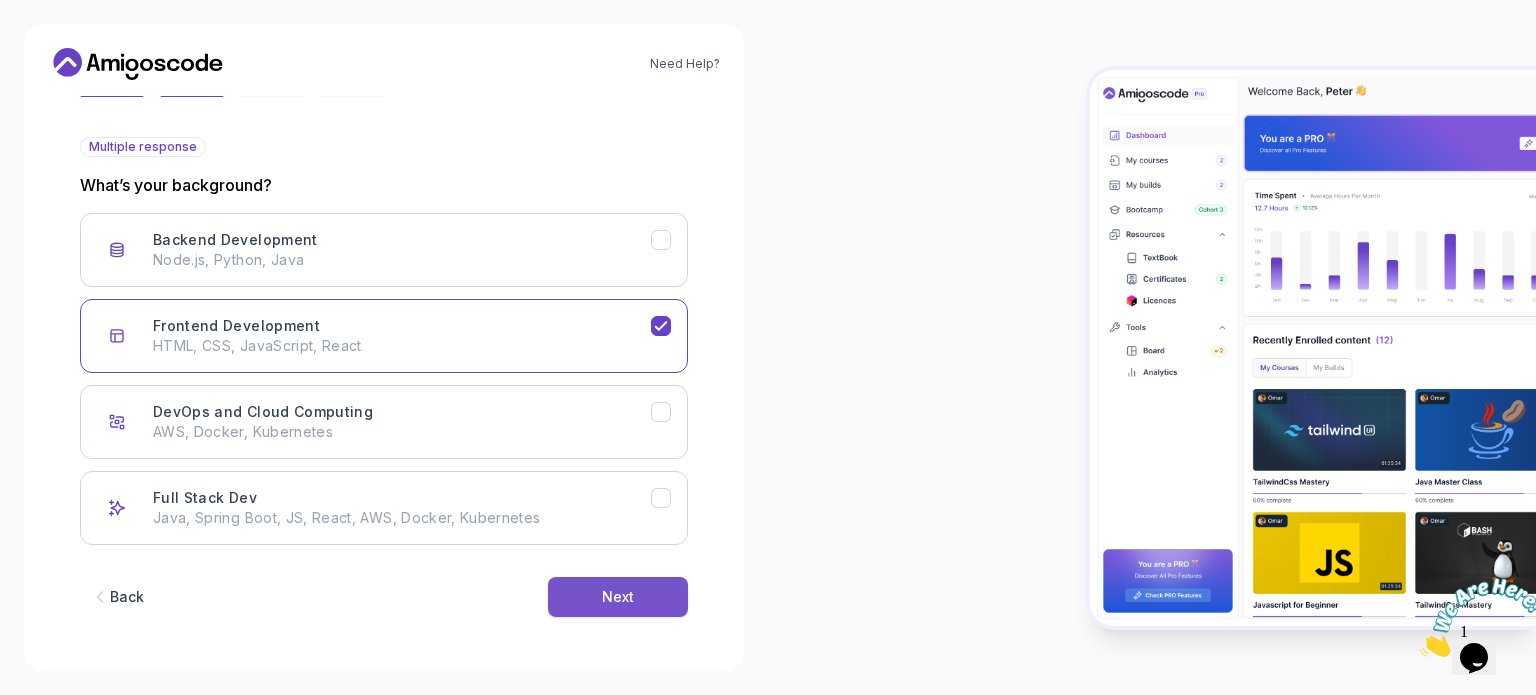click on "Next" at bounding box center [618, 597] 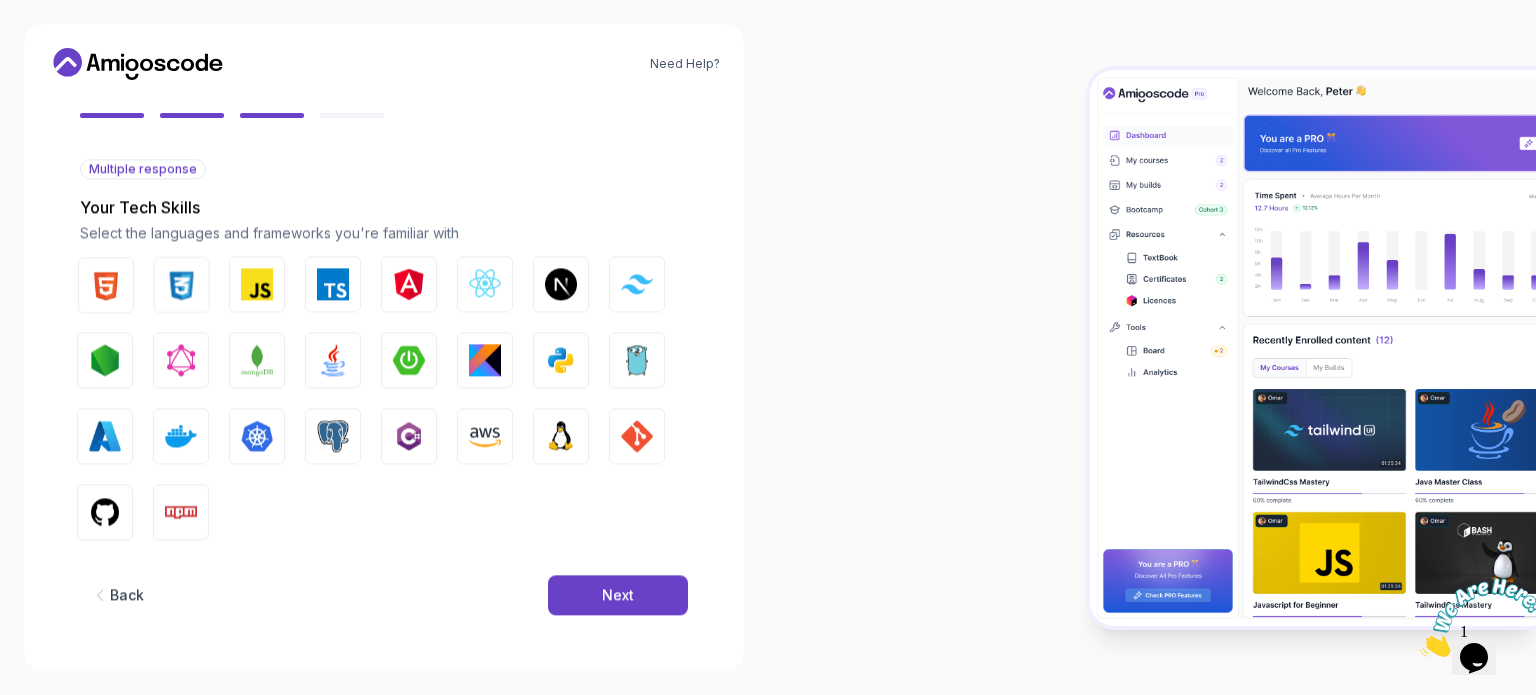 scroll, scrollTop: 177, scrollLeft: 0, axis: vertical 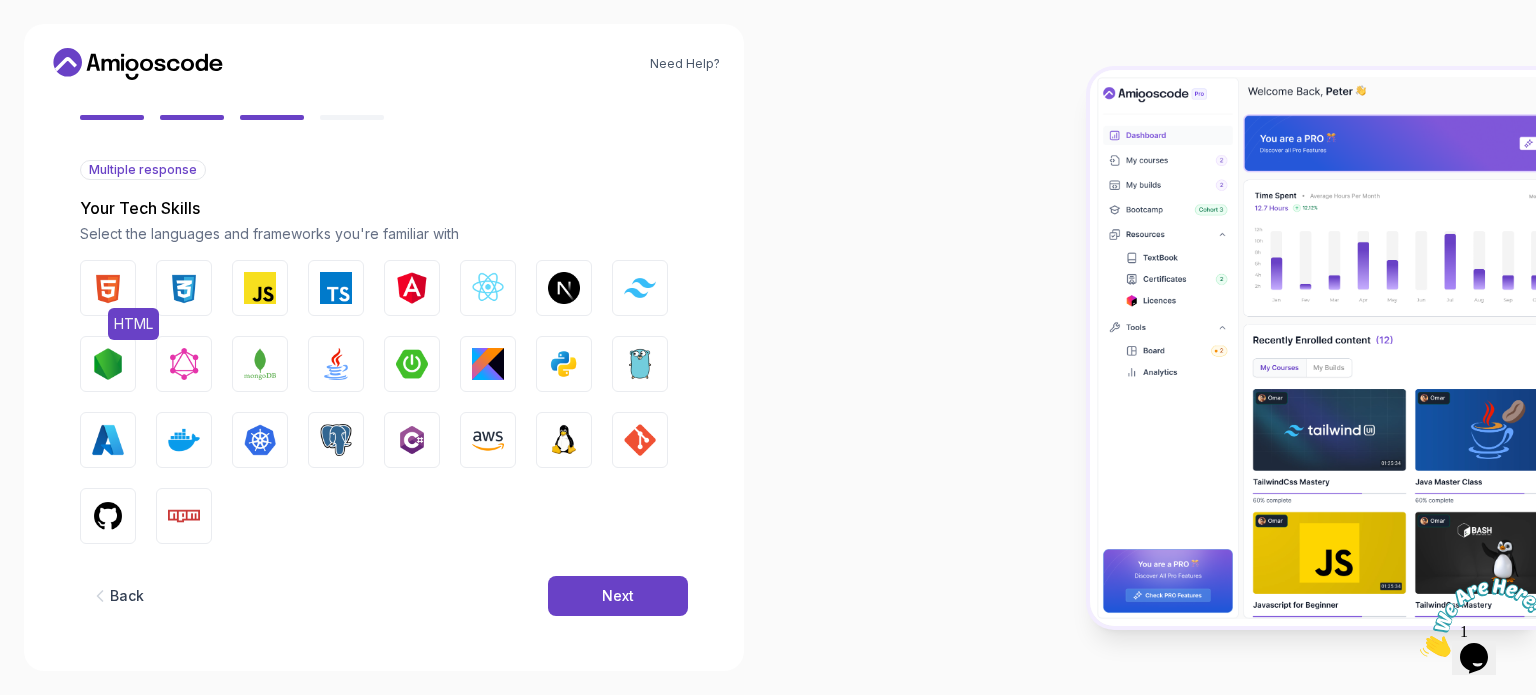click on "HTML" at bounding box center [108, 288] 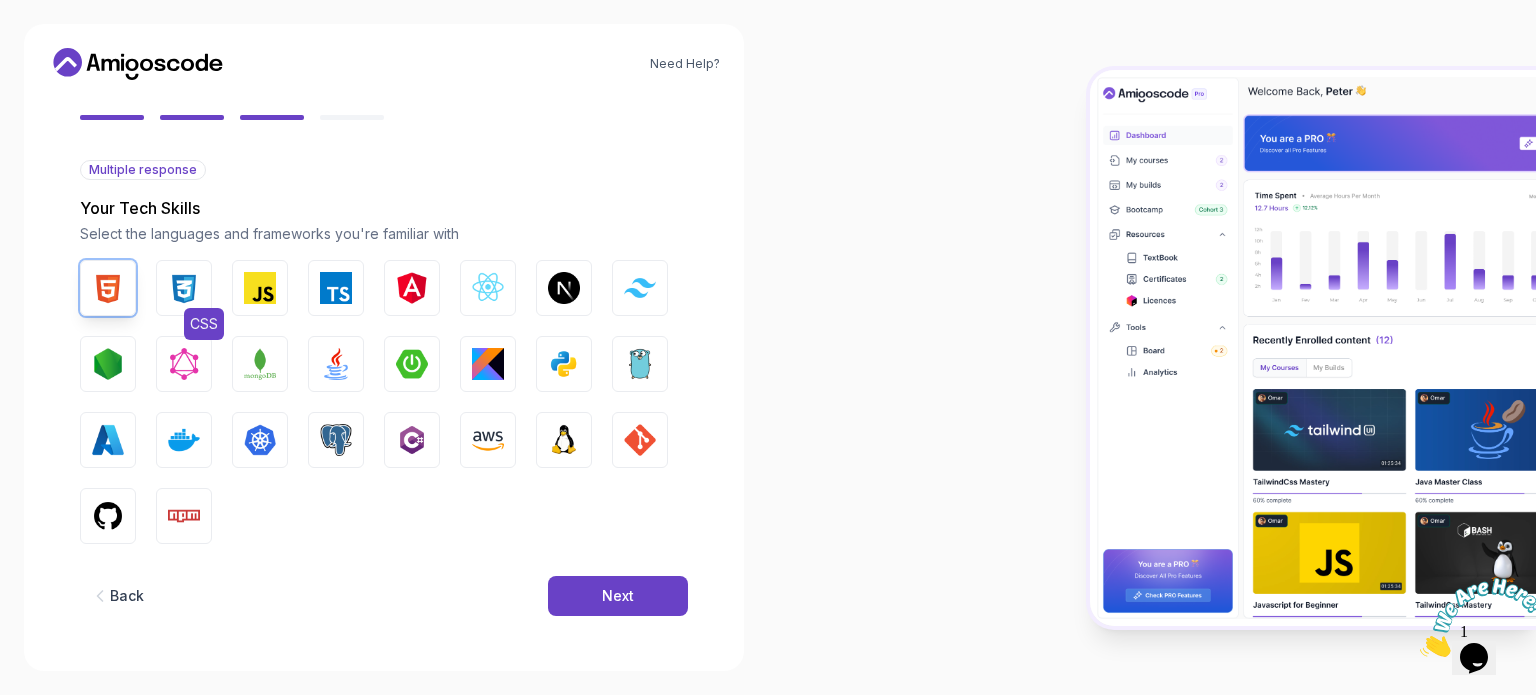 click on "CSS" at bounding box center [184, 288] 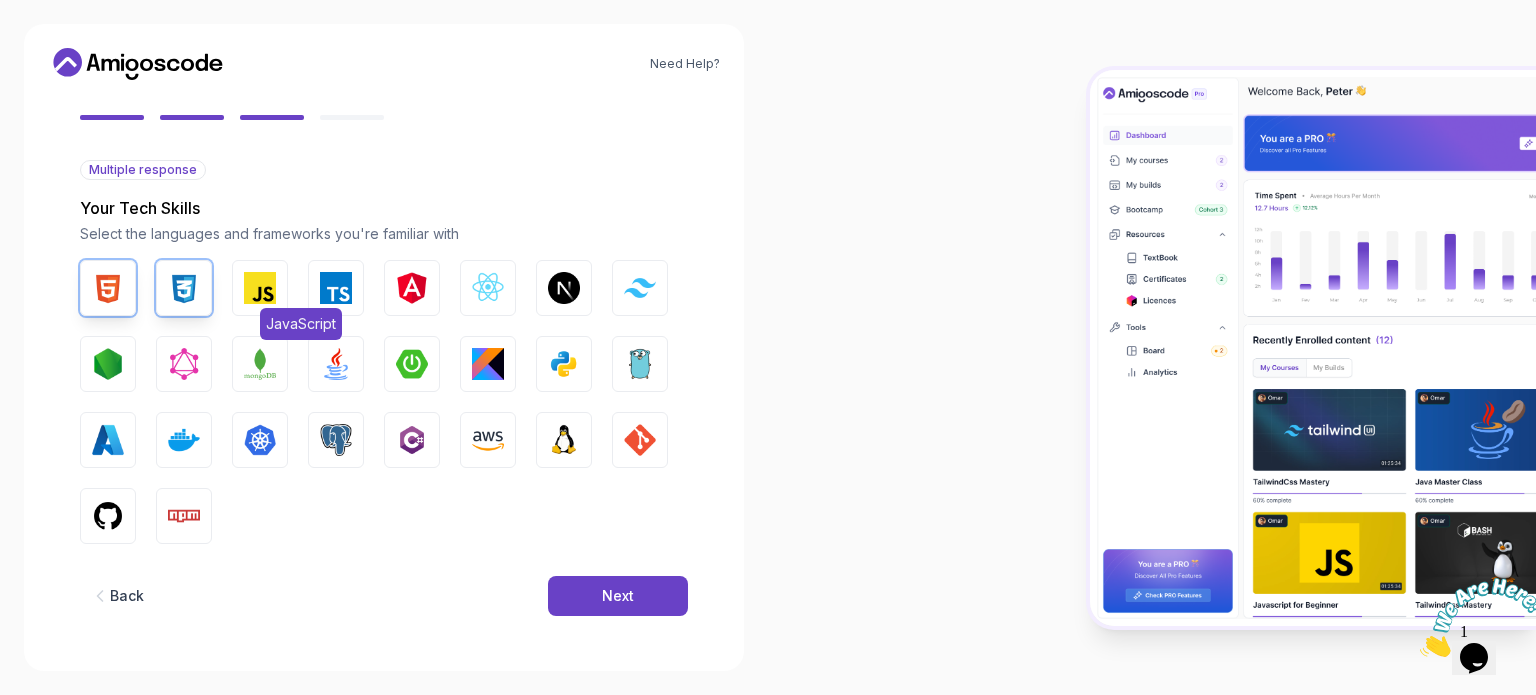 click at bounding box center (260, 288) 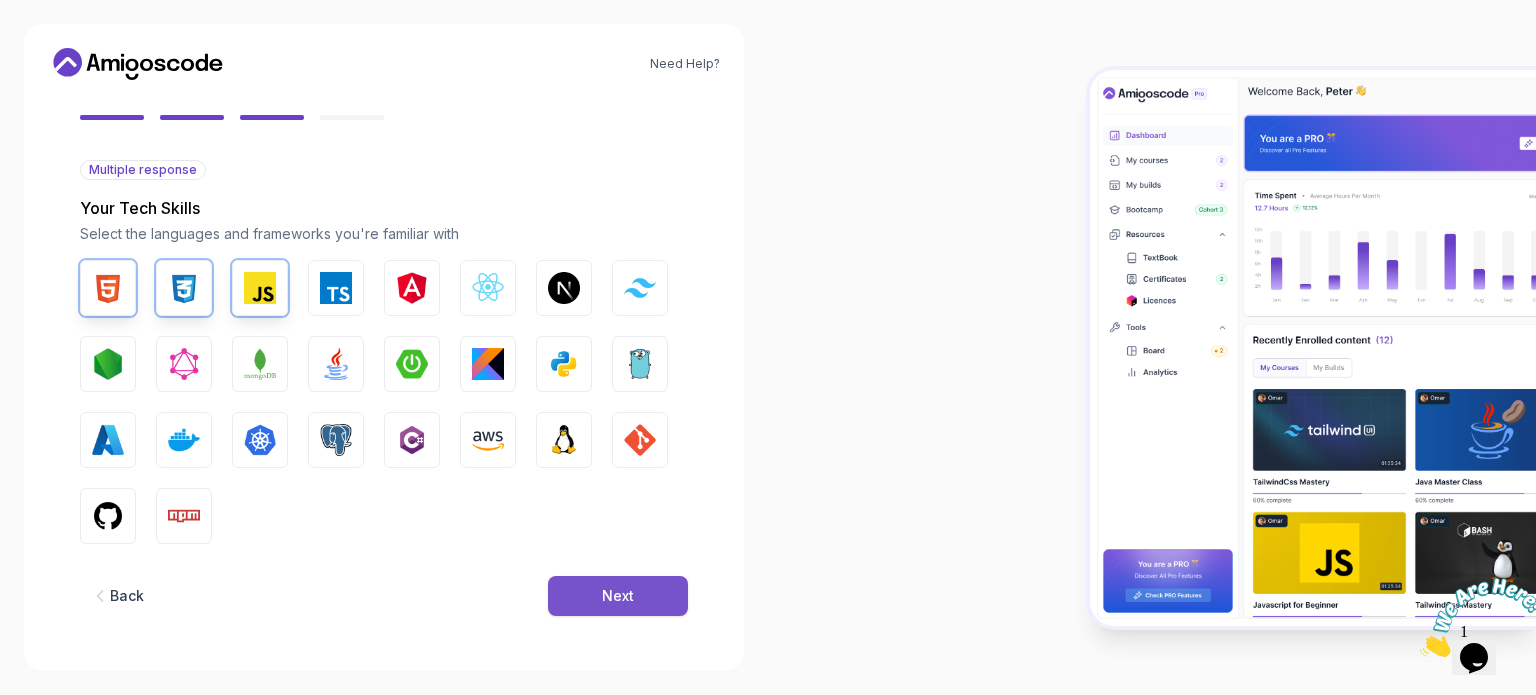 click on "Next" at bounding box center (618, 596) 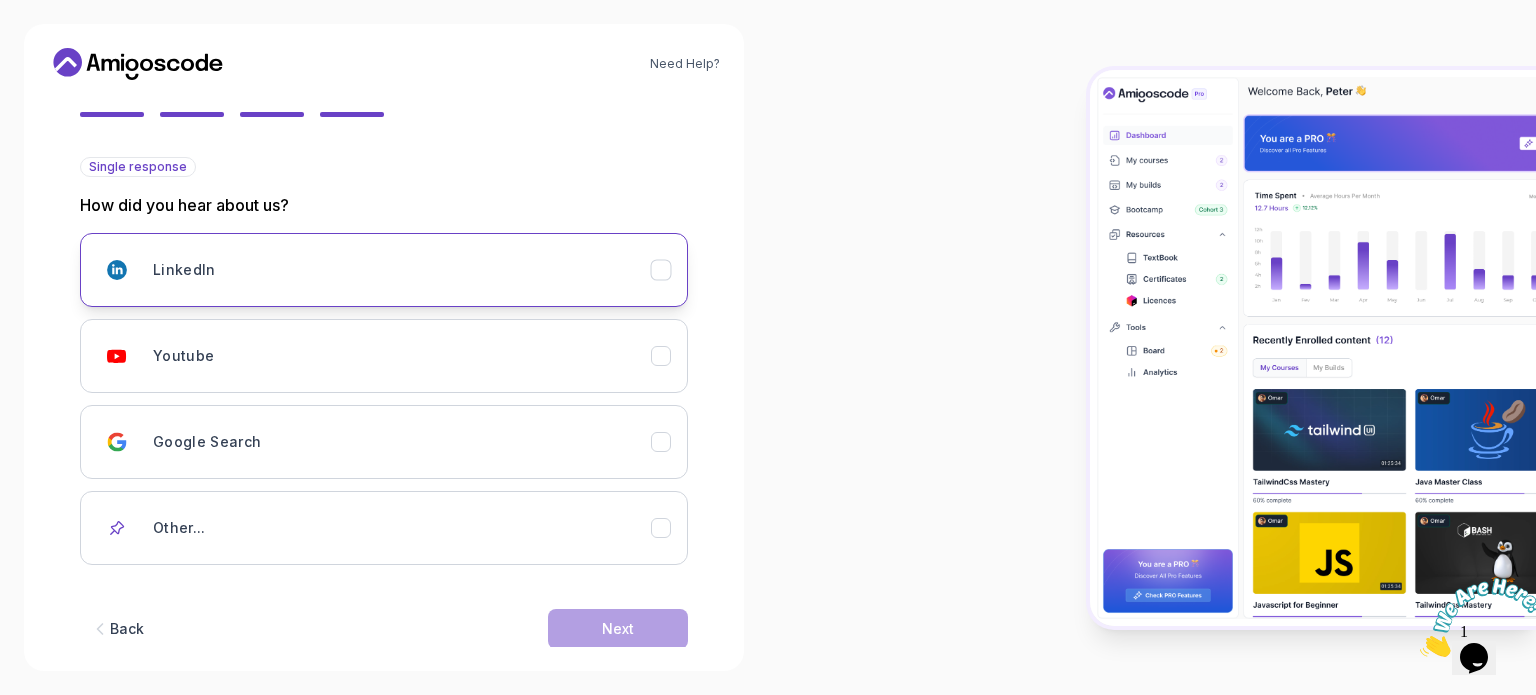 scroll, scrollTop: 176, scrollLeft: 0, axis: vertical 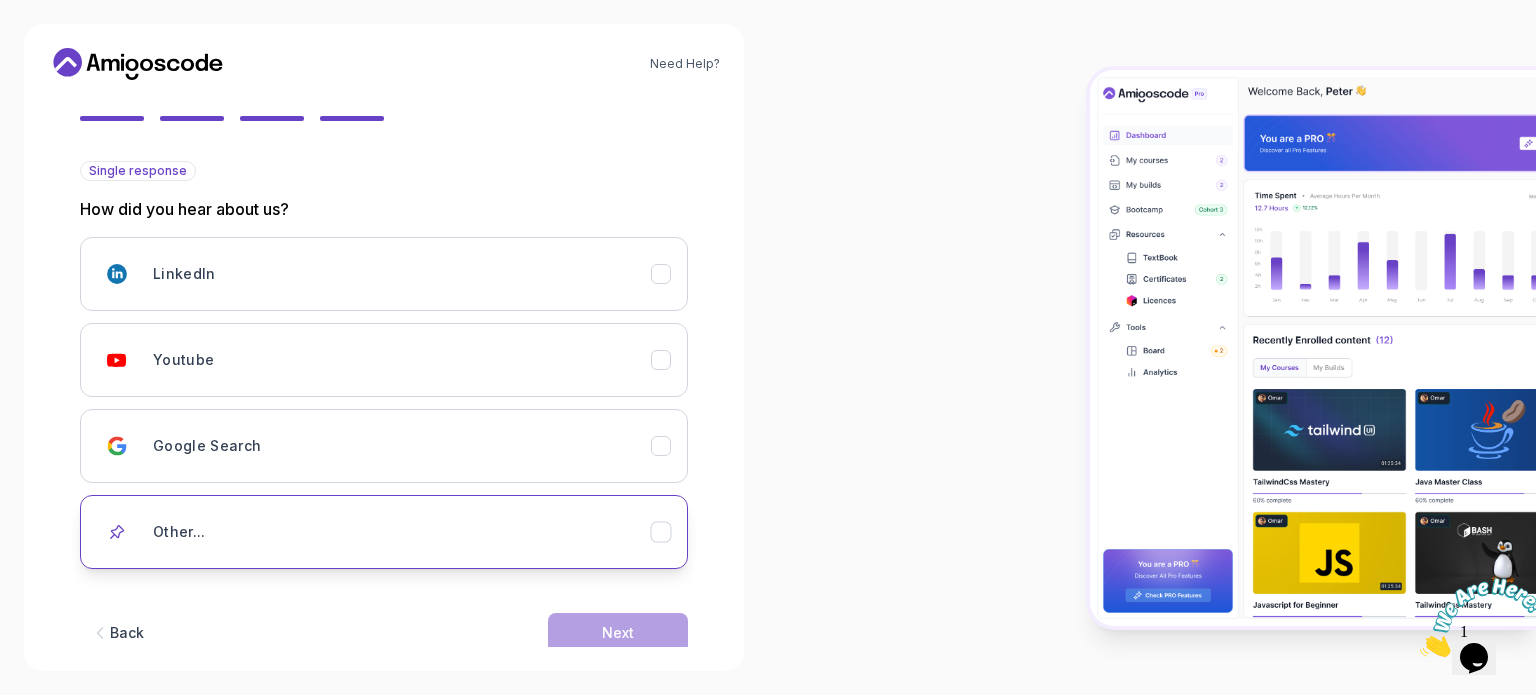 click on "Other..." at bounding box center (402, 532) 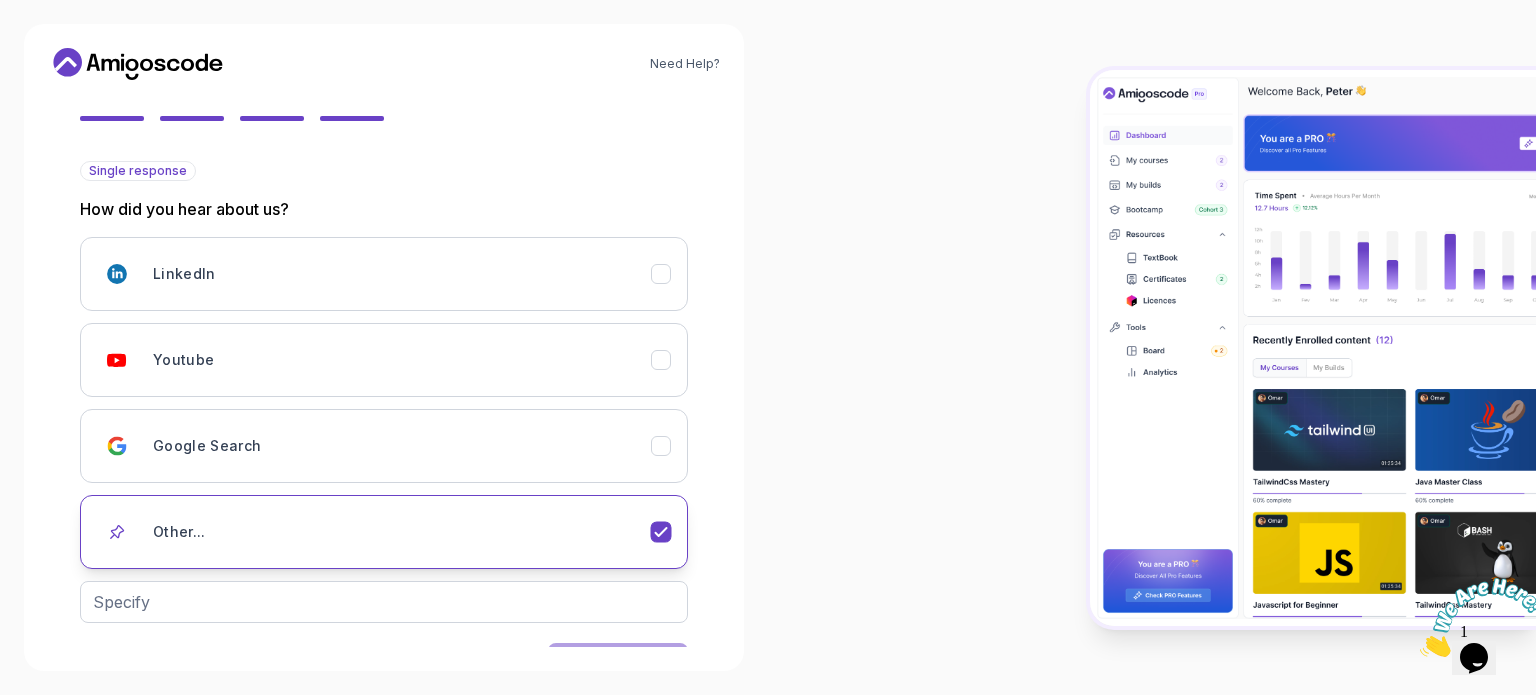 click on "Other..." at bounding box center [402, 532] 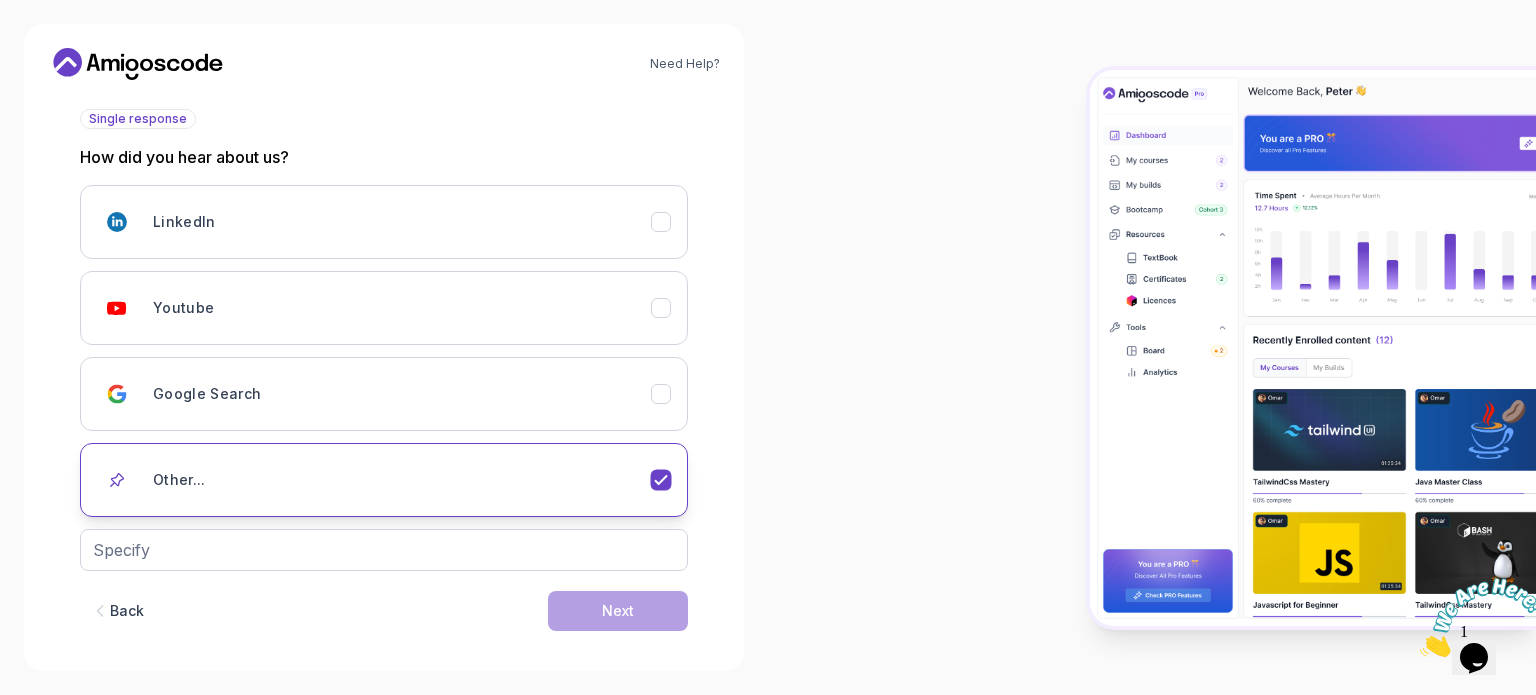 scroll, scrollTop: 232, scrollLeft: 0, axis: vertical 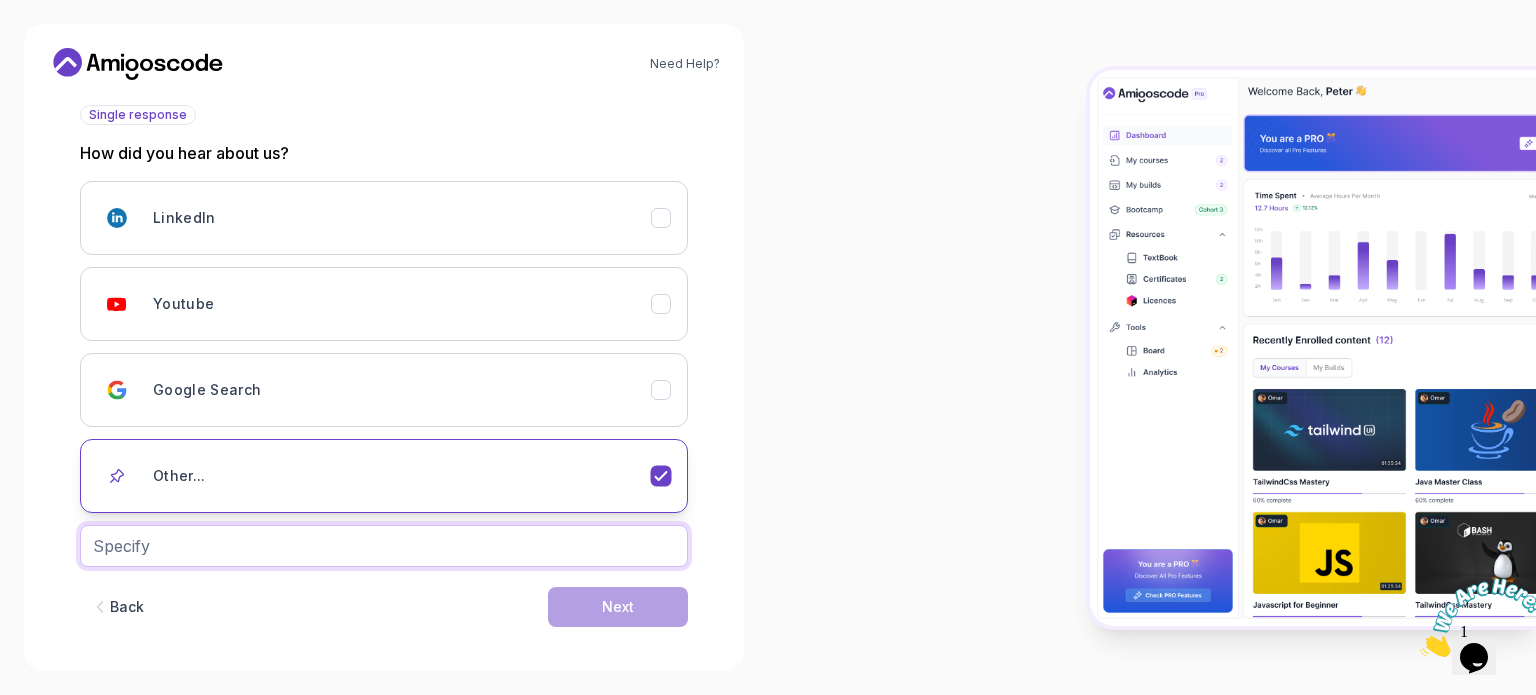 click at bounding box center [384, 546] 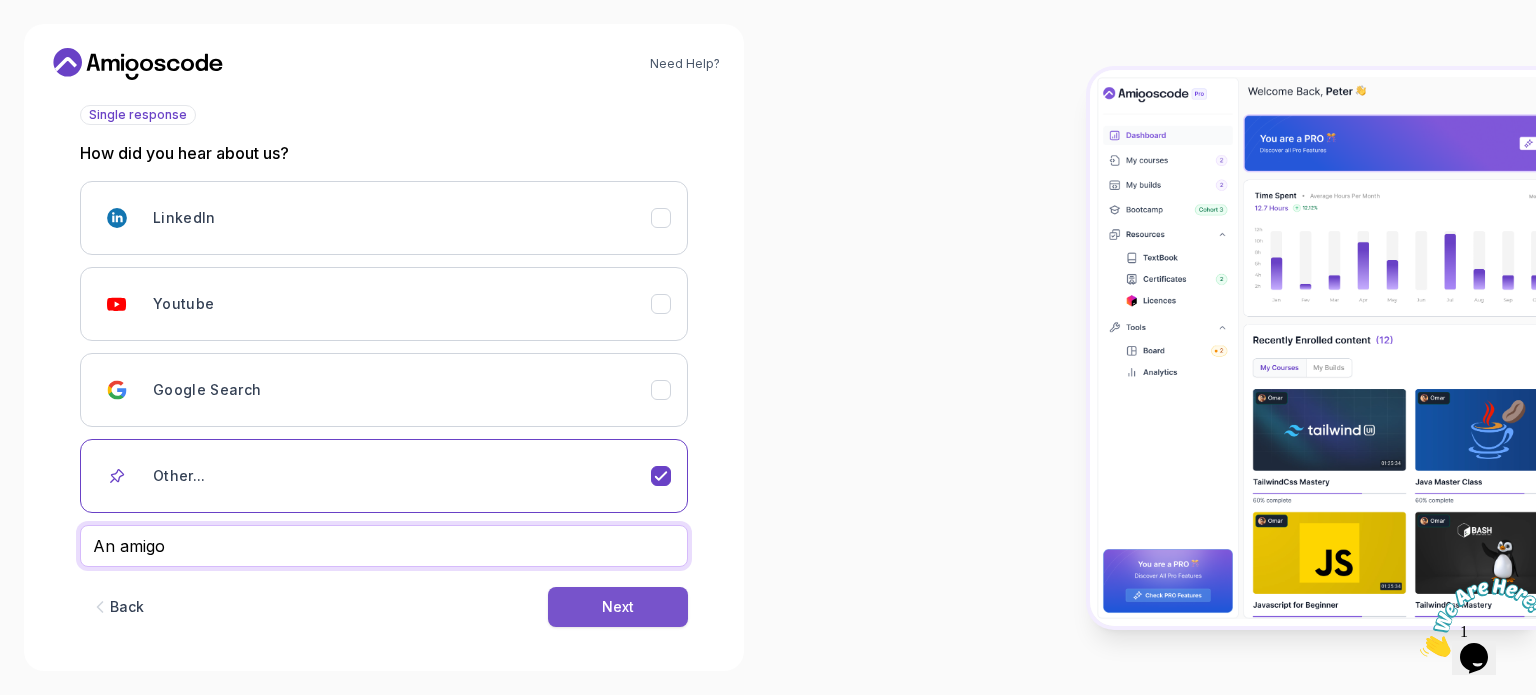 type on "An amigo" 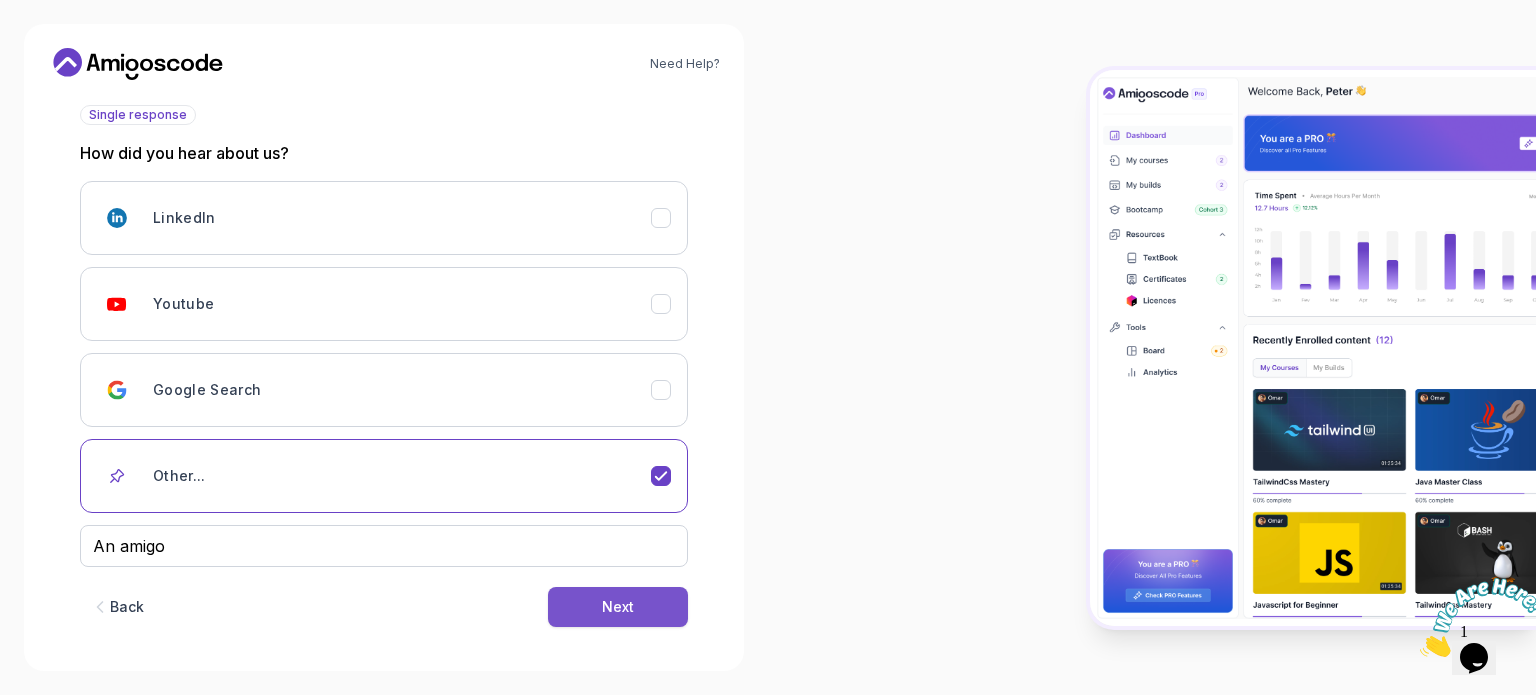 click on "Next" at bounding box center (618, 607) 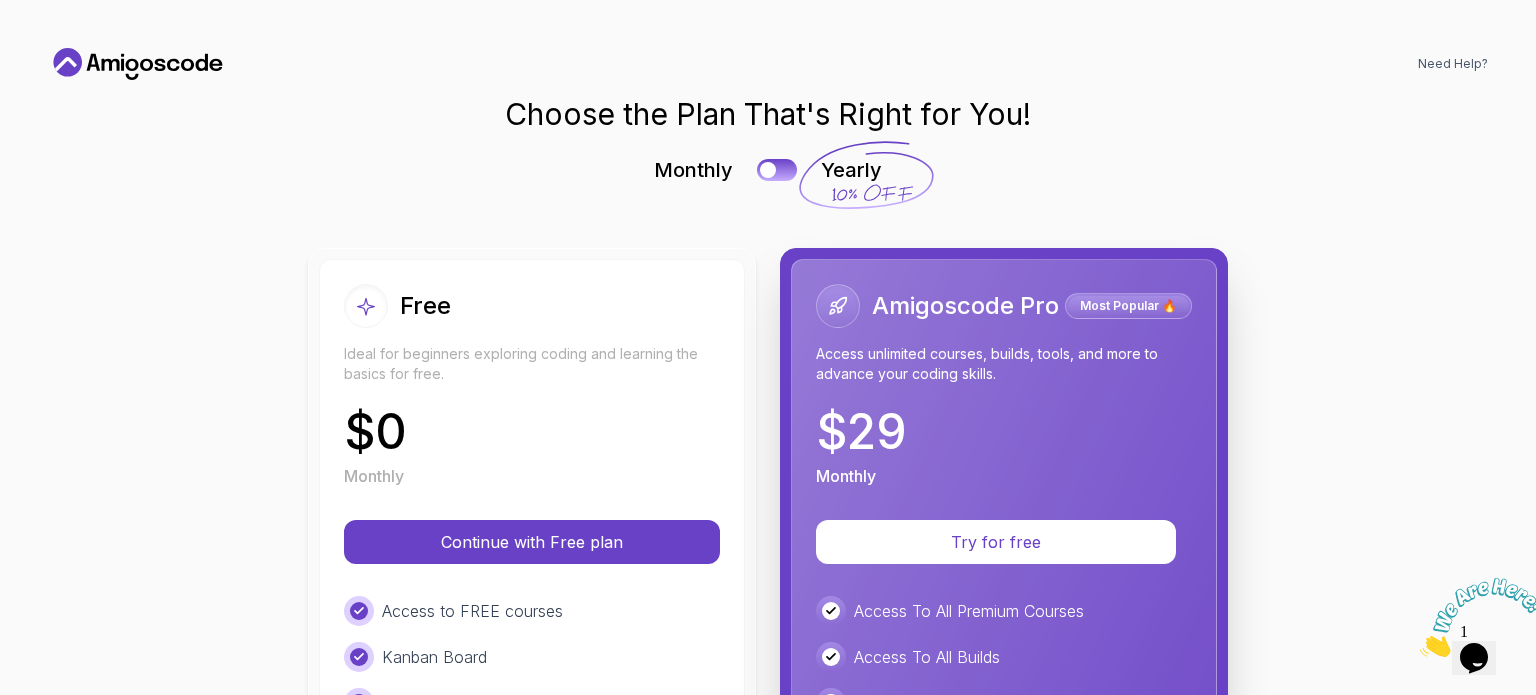 scroll, scrollTop: 0, scrollLeft: 0, axis: both 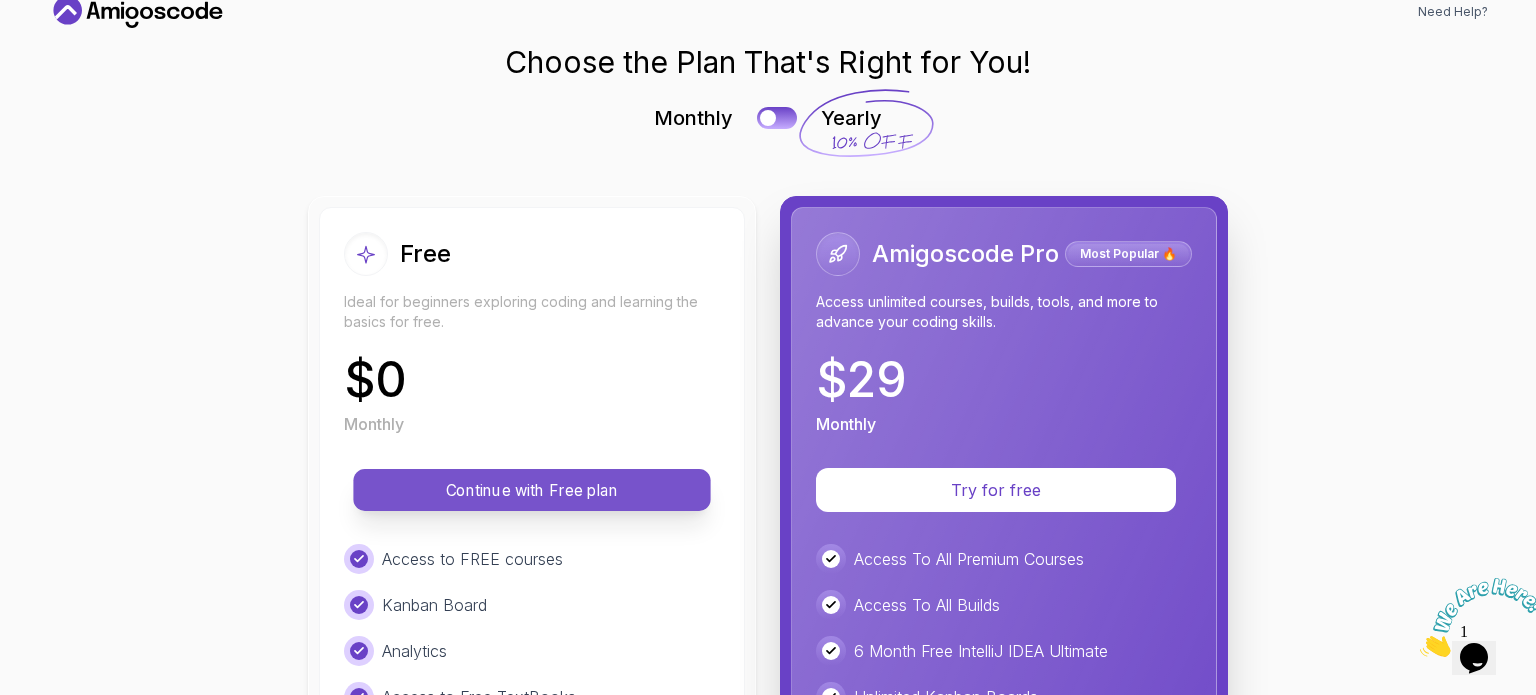click on "Continue with Free plan" at bounding box center [532, 490] 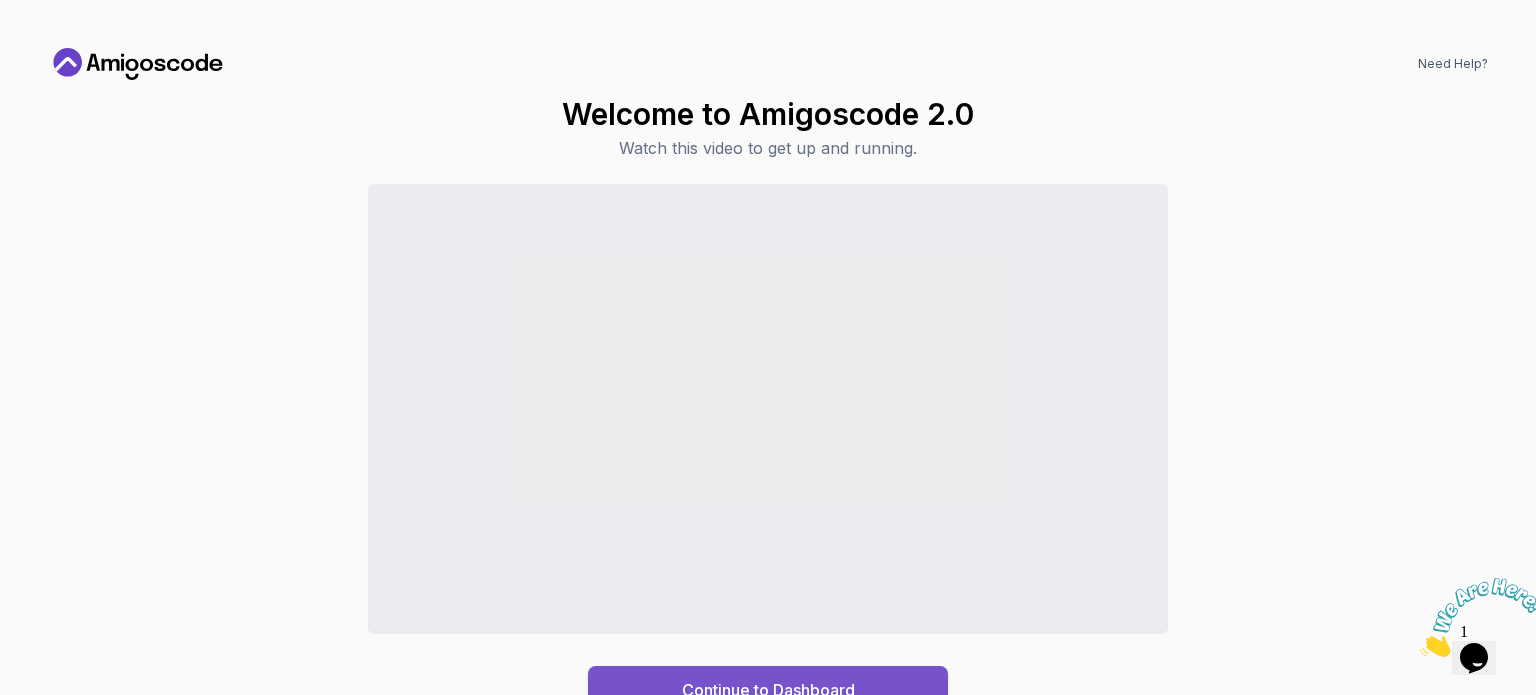 click on "Continue to Dashboard" at bounding box center [768, 690] 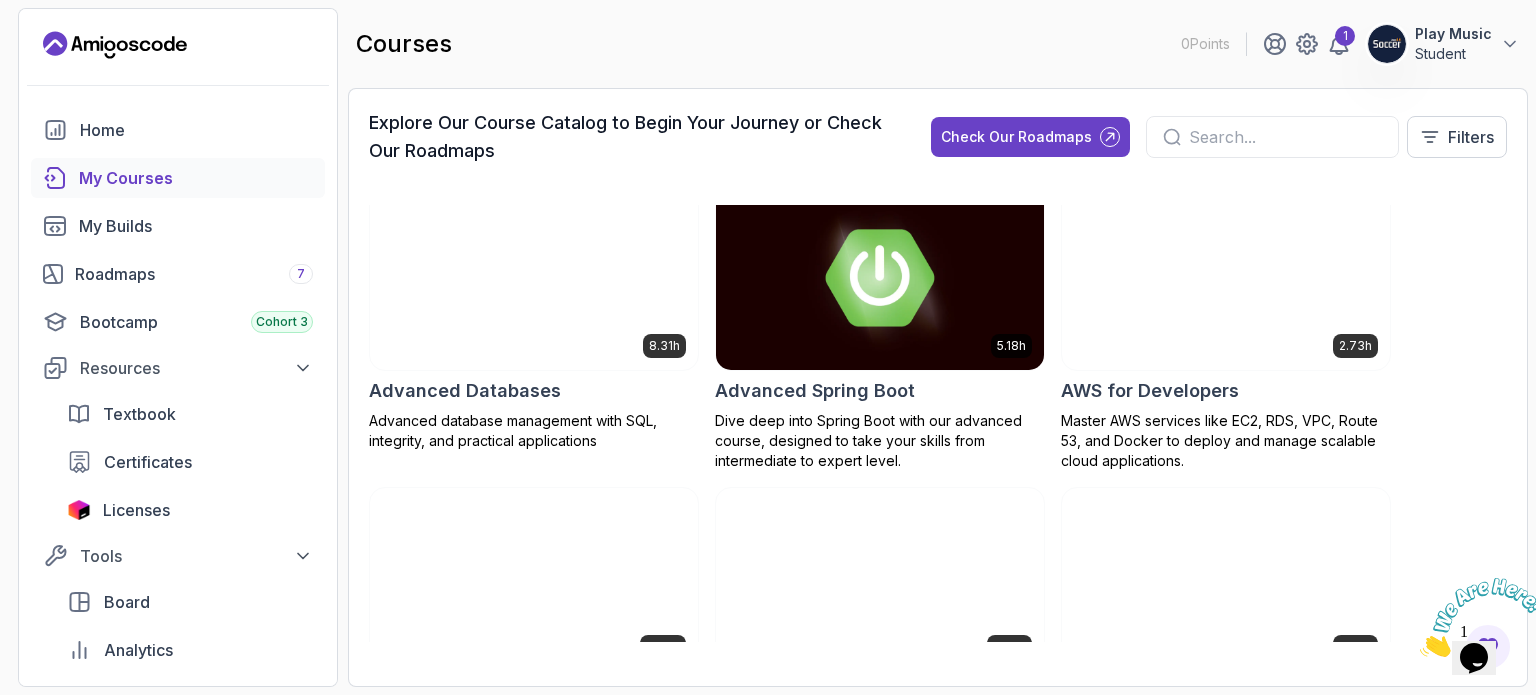 scroll, scrollTop: 0, scrollLeft: 0, axis: both 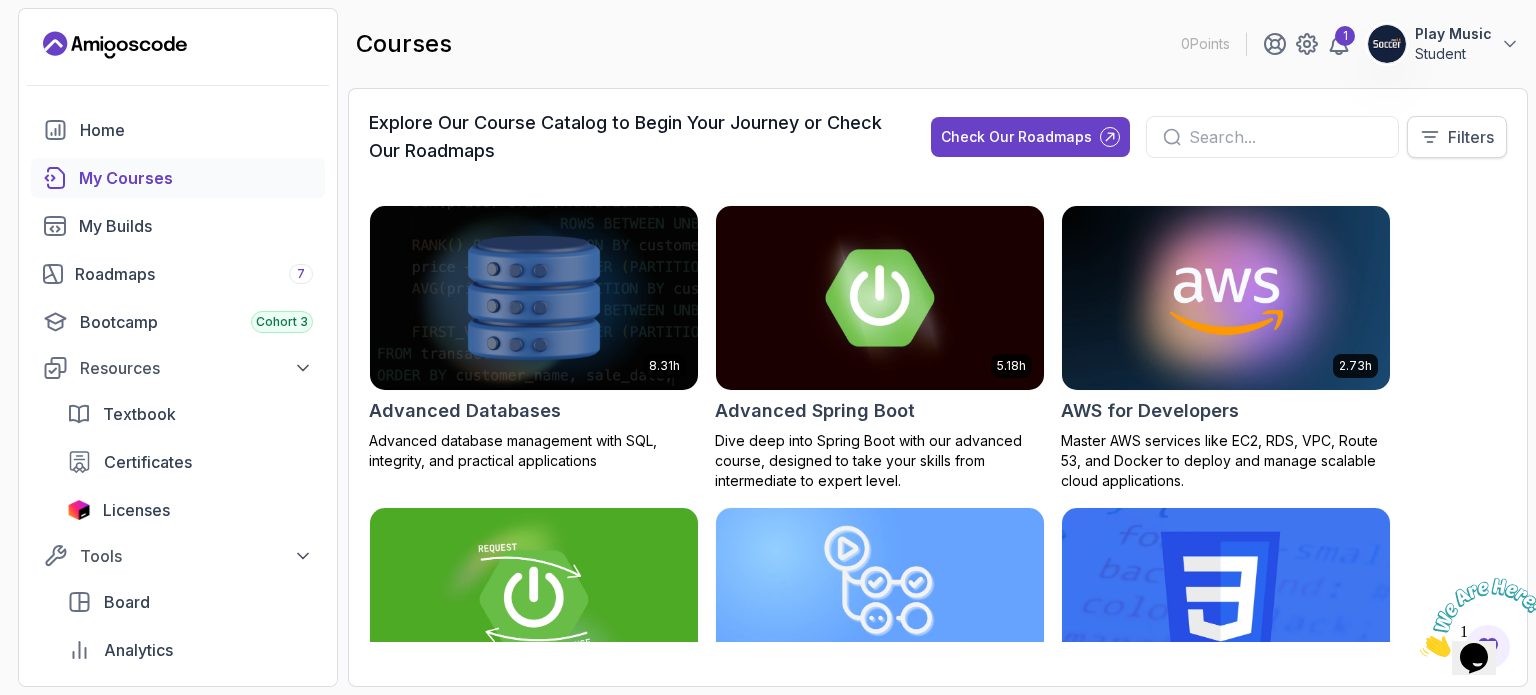 click 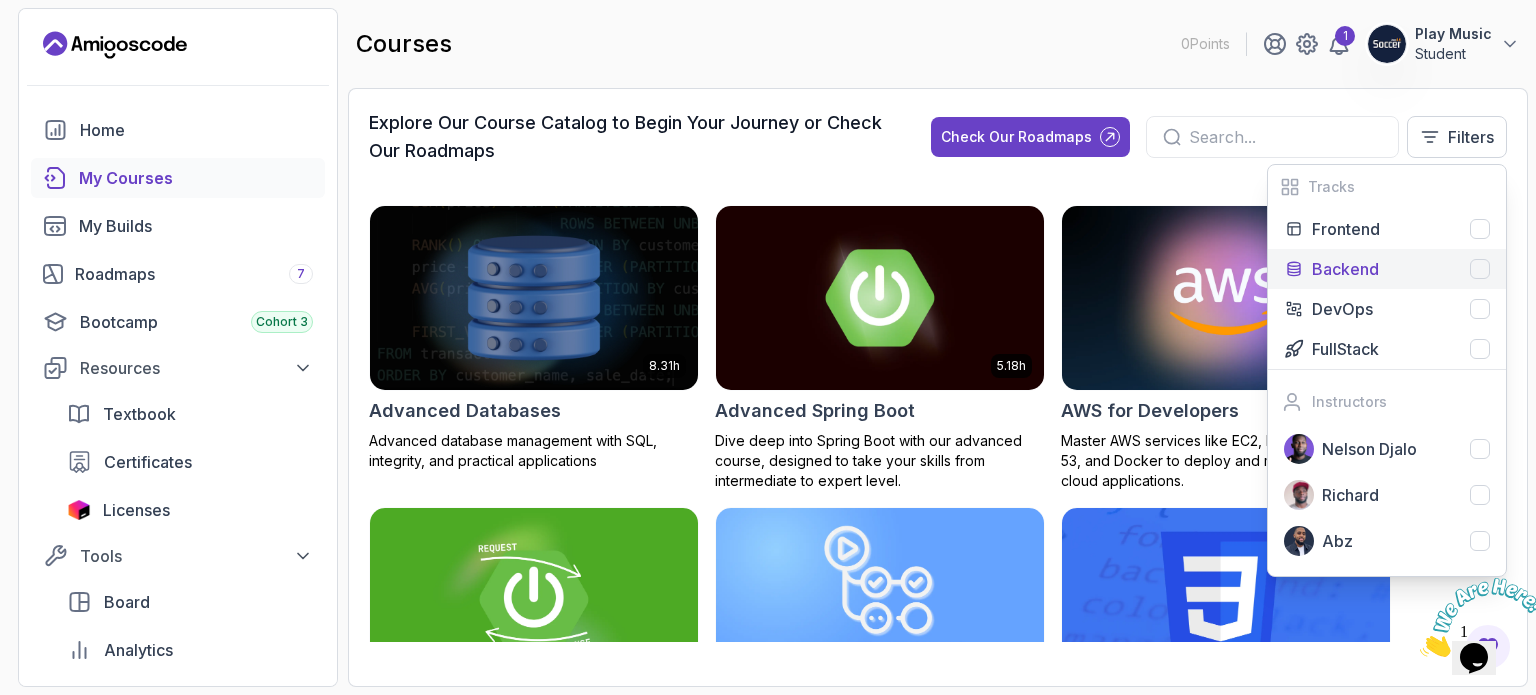 click on "Backend" at bounding box center [1345, 269] 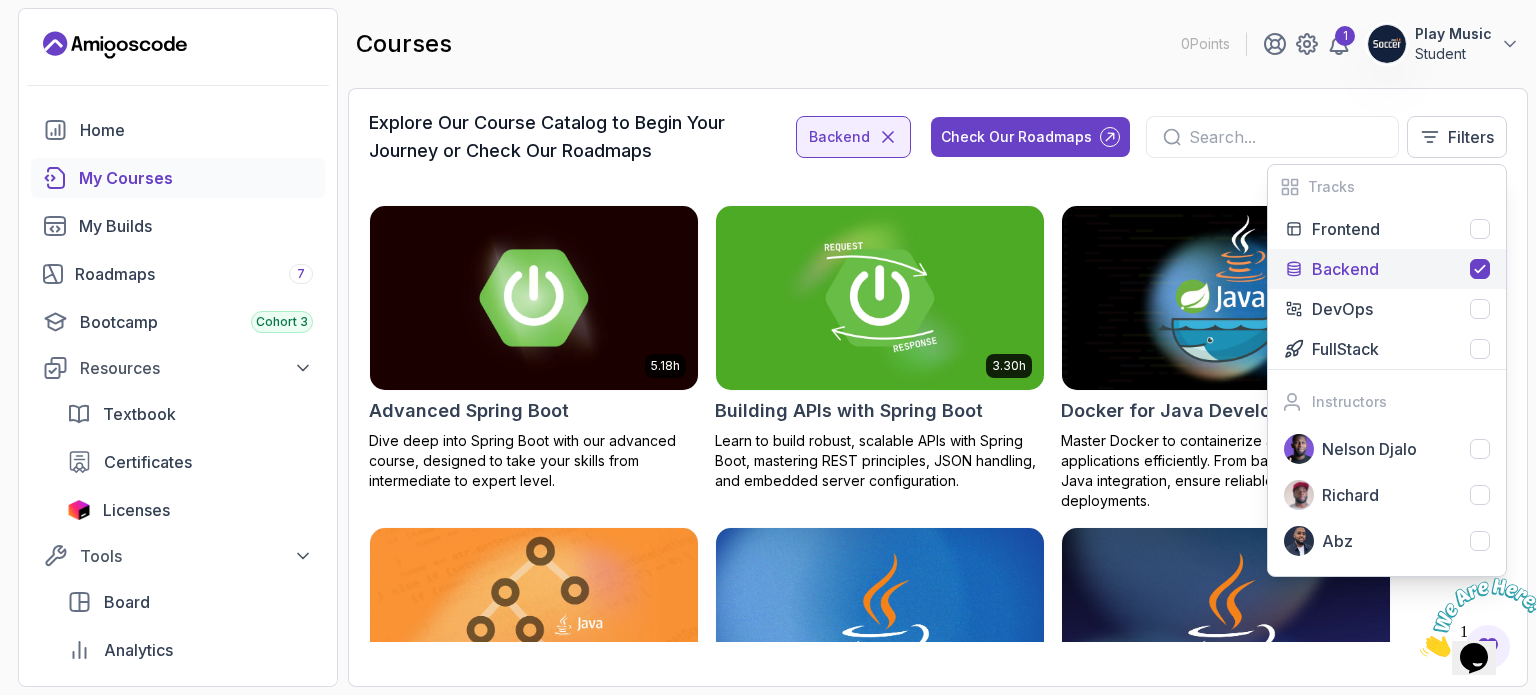 click on "courses   0  Points 1 Play Music Student" at bounding box center [938, 44] 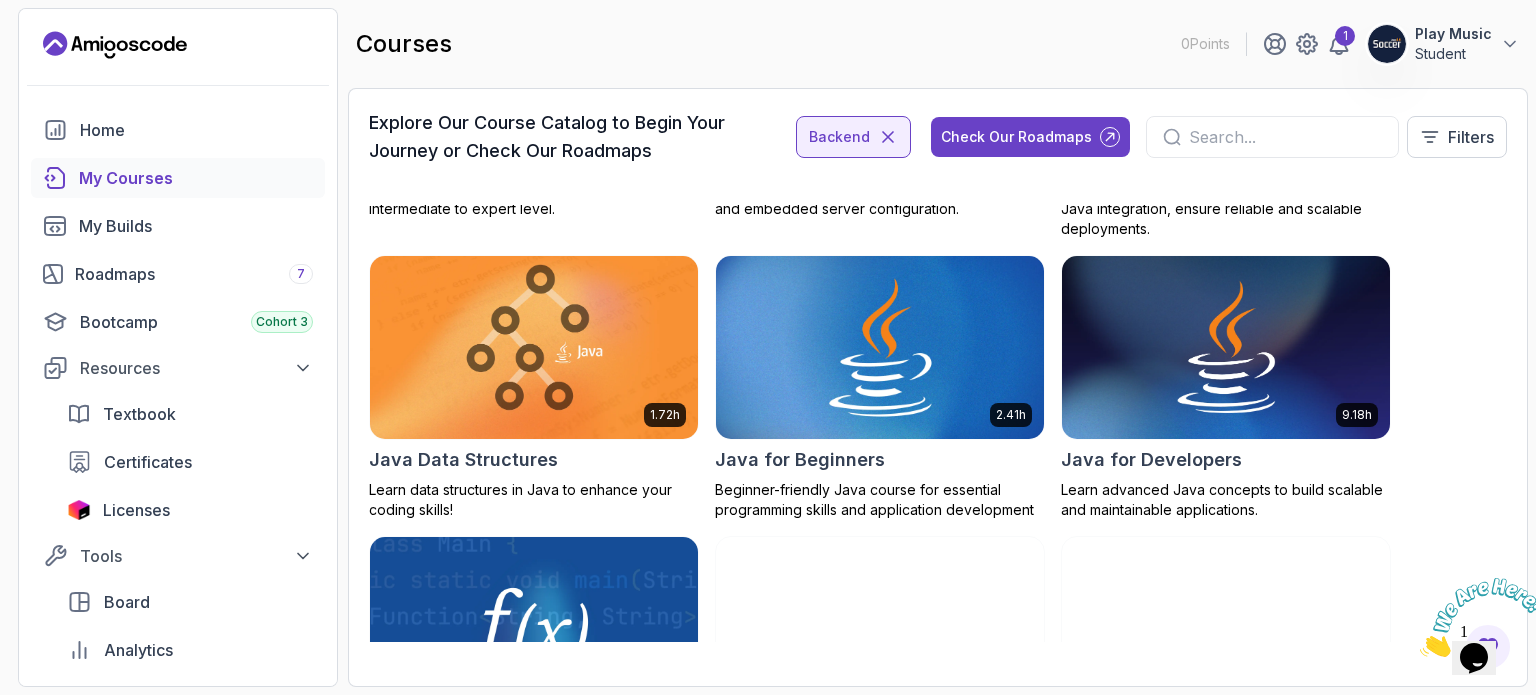 scroll, scrollTop: 272, scrollLeft: 0, axis: vertical 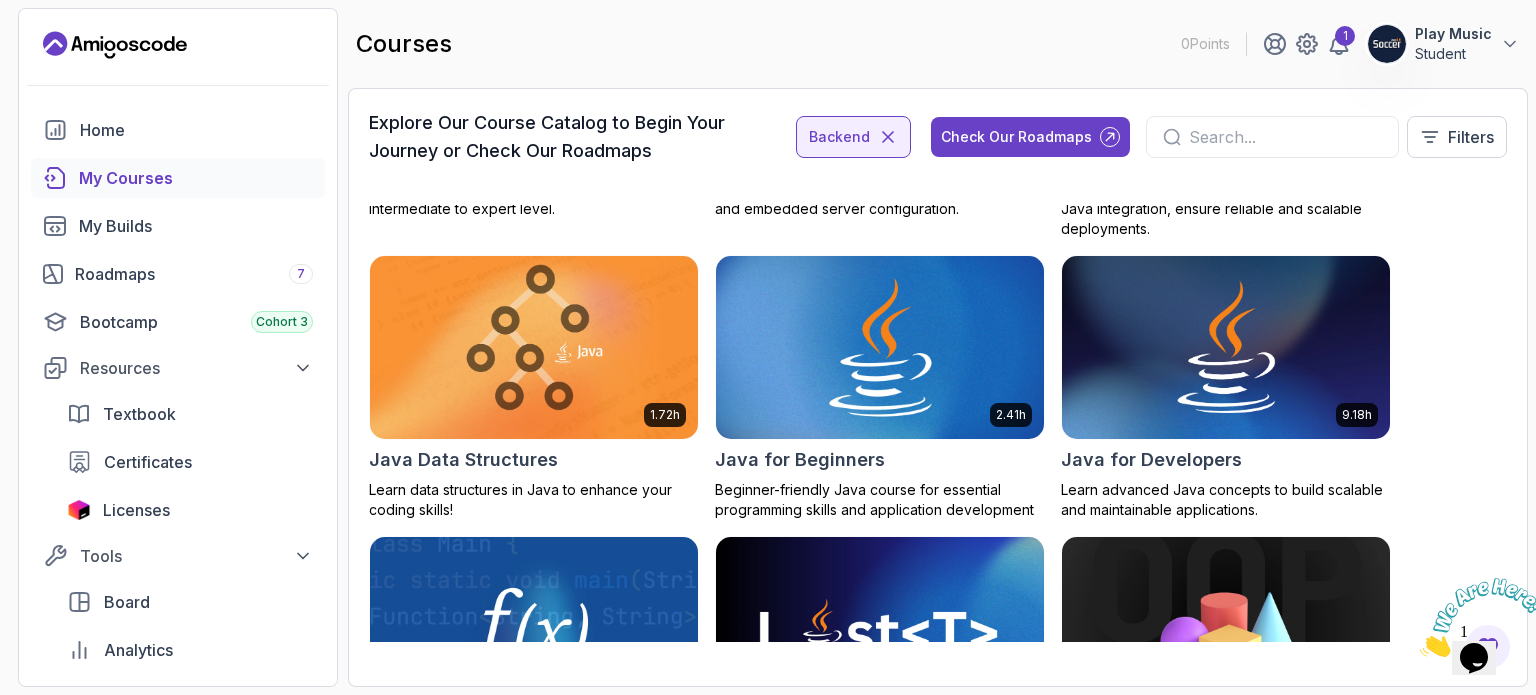 click at bounding box center [880, 347] 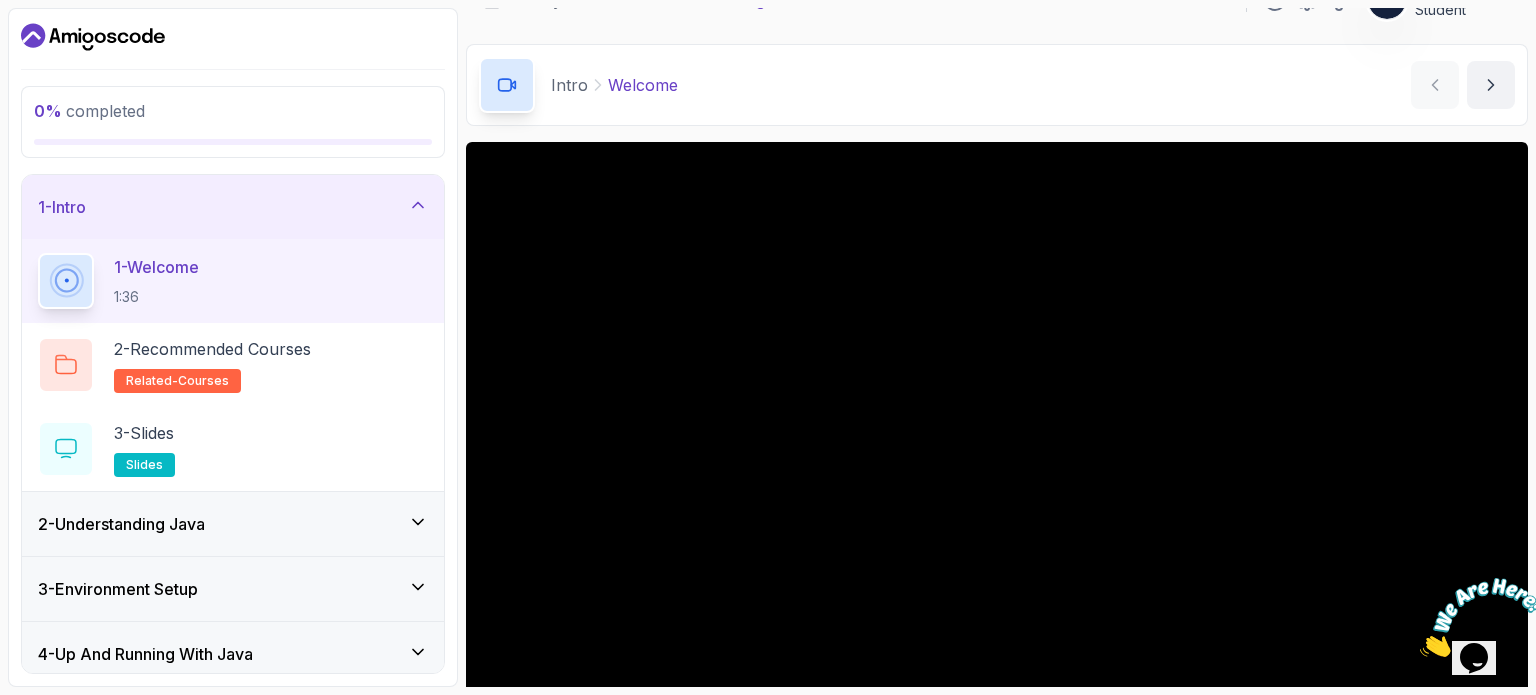 scroll, scrollTop: 0, scrollLeft: 0, axis: both 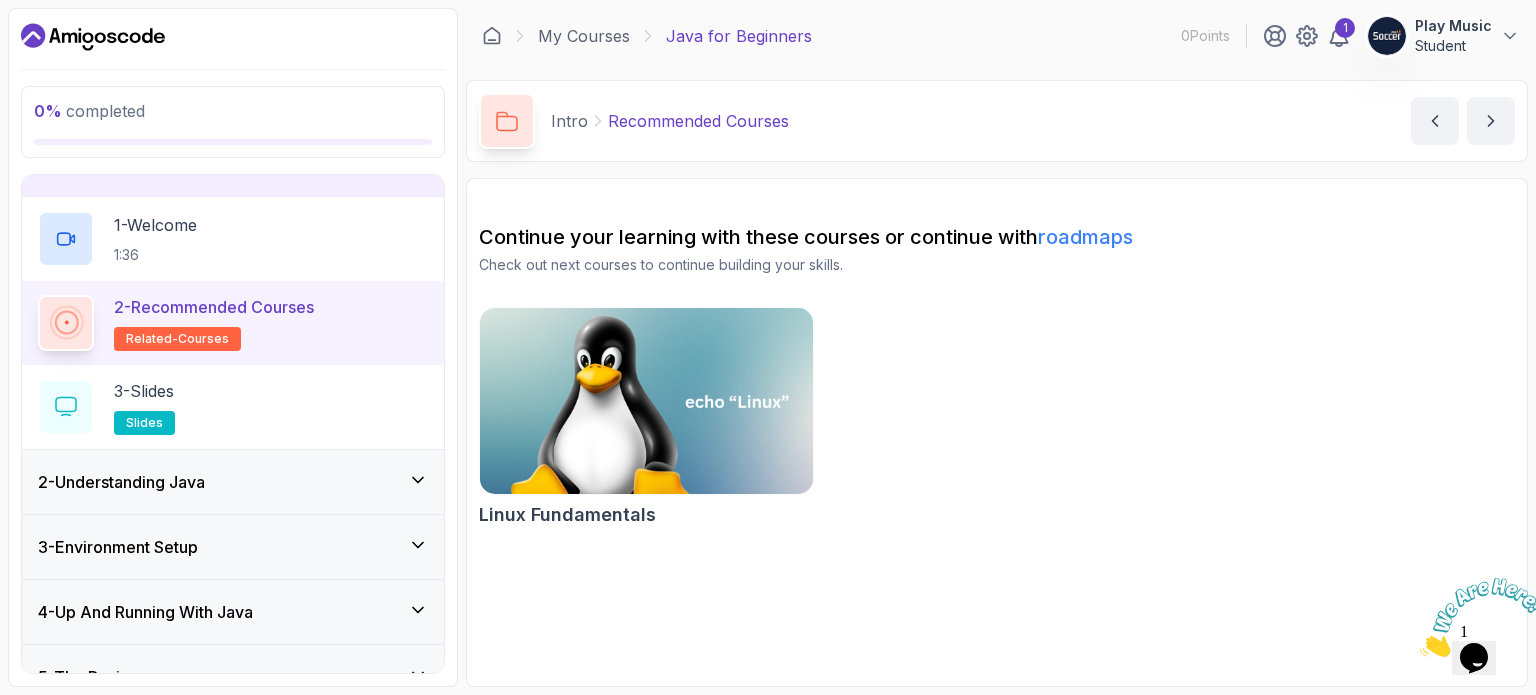 click on "roadmaps" at bounding box center (1085, 237) 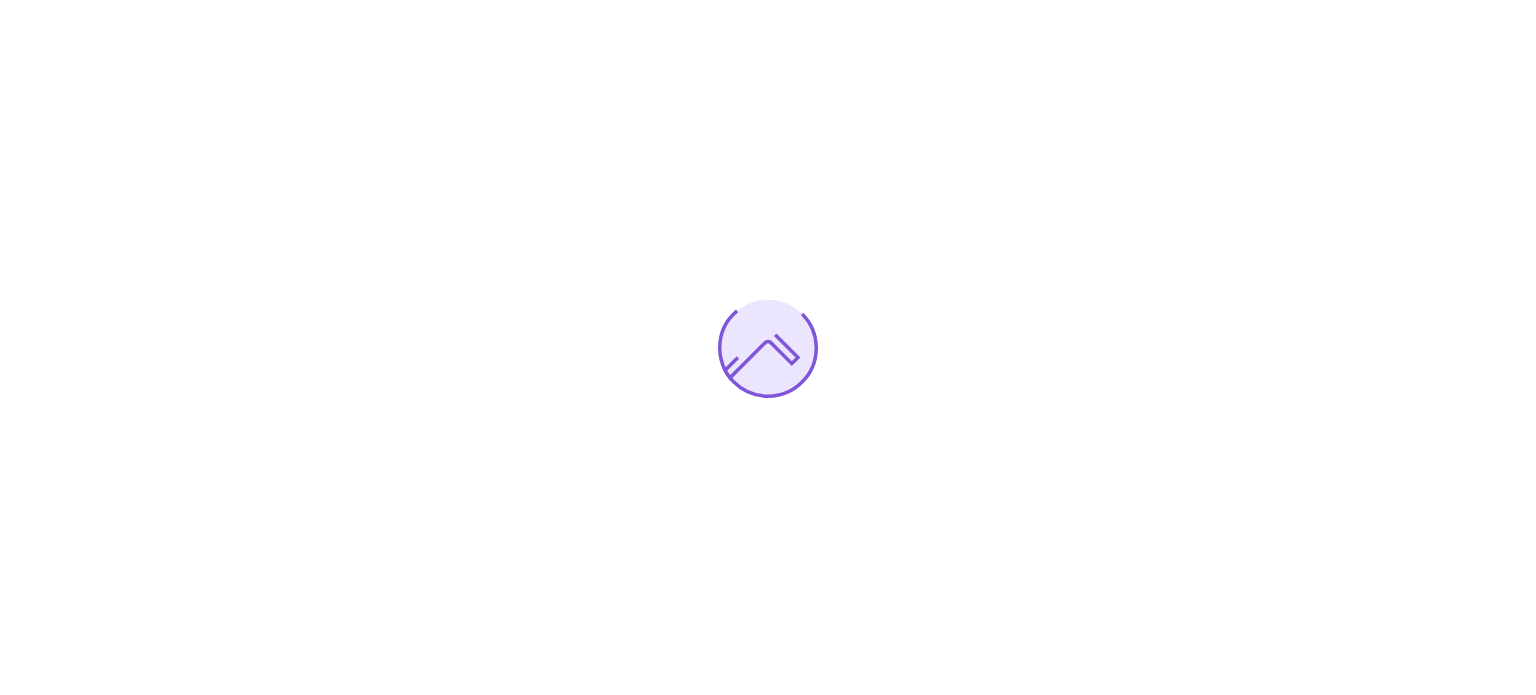 scroll, scrollTop: 0, scrollLeft: 0, axis: both 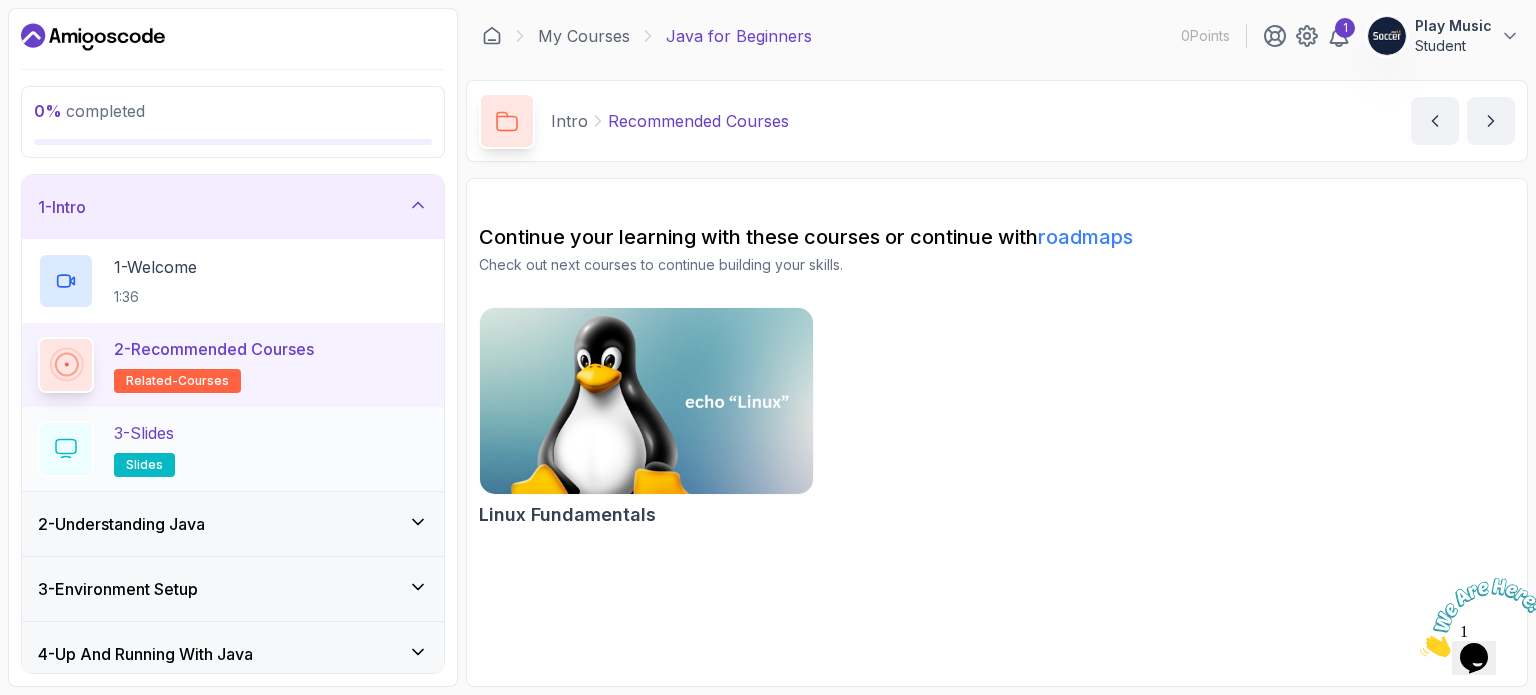 click on "3  -  Slides slides" at bounding box center [233, 449] 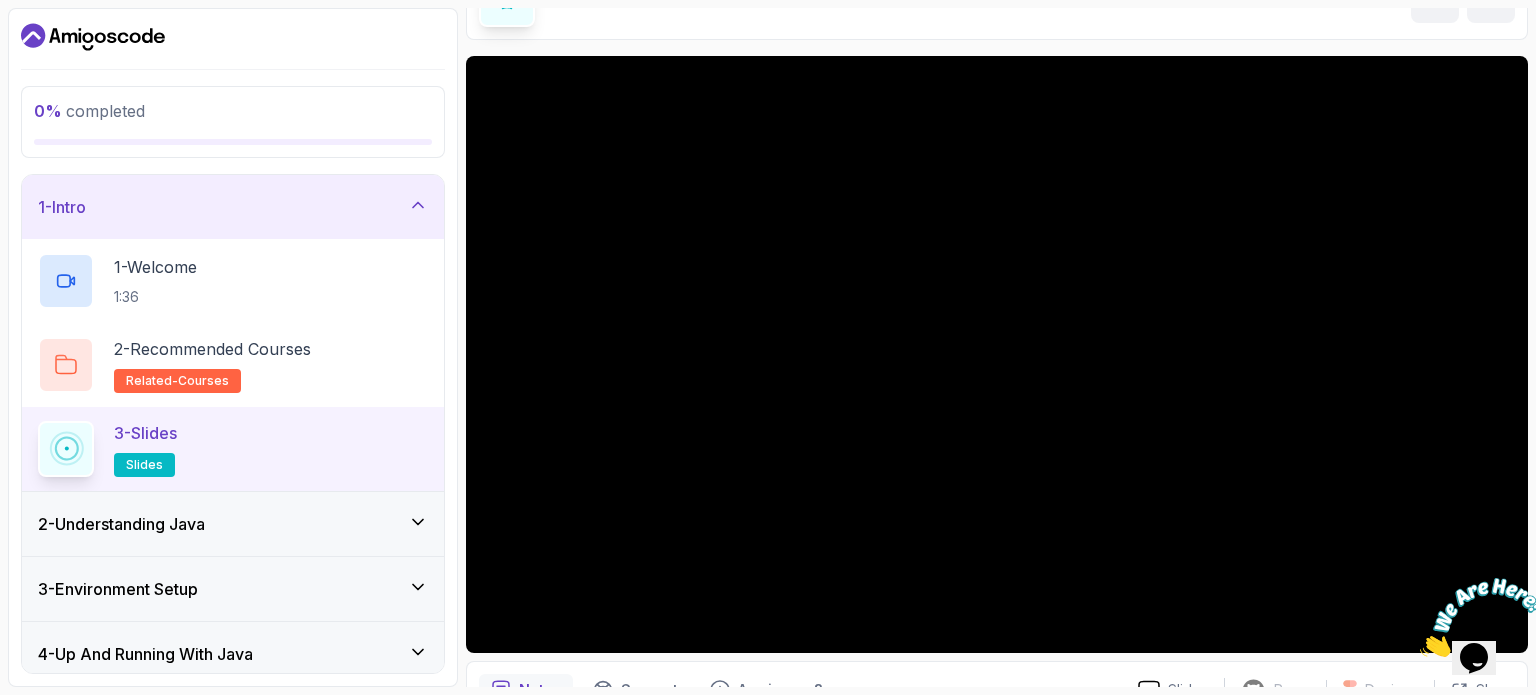 scroll, scrollTop: 120, scrollLeft: 0, axis: vertical 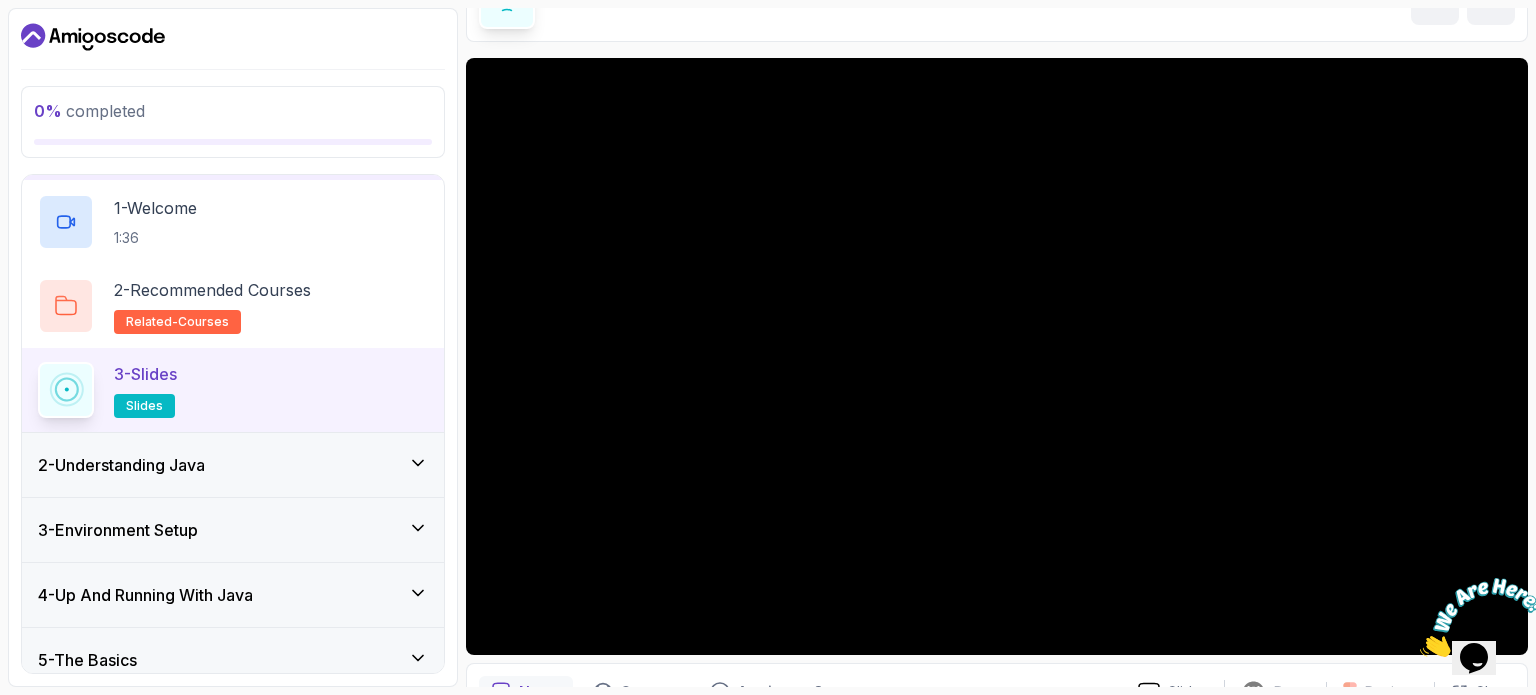 click on "2  -  Understanding Java" at bounding box center [233, 465] 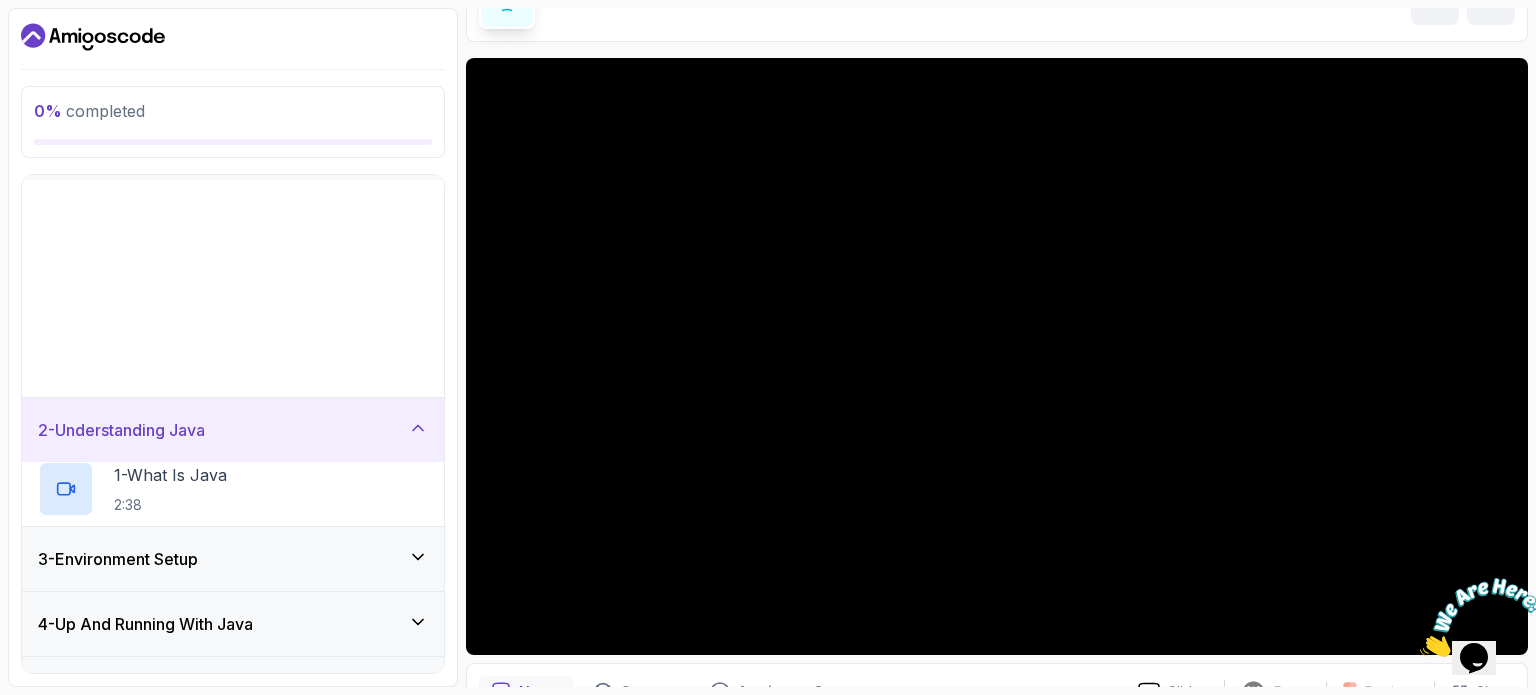 scroll, scrollTop: 0, scrollLeft: 0, axis: both 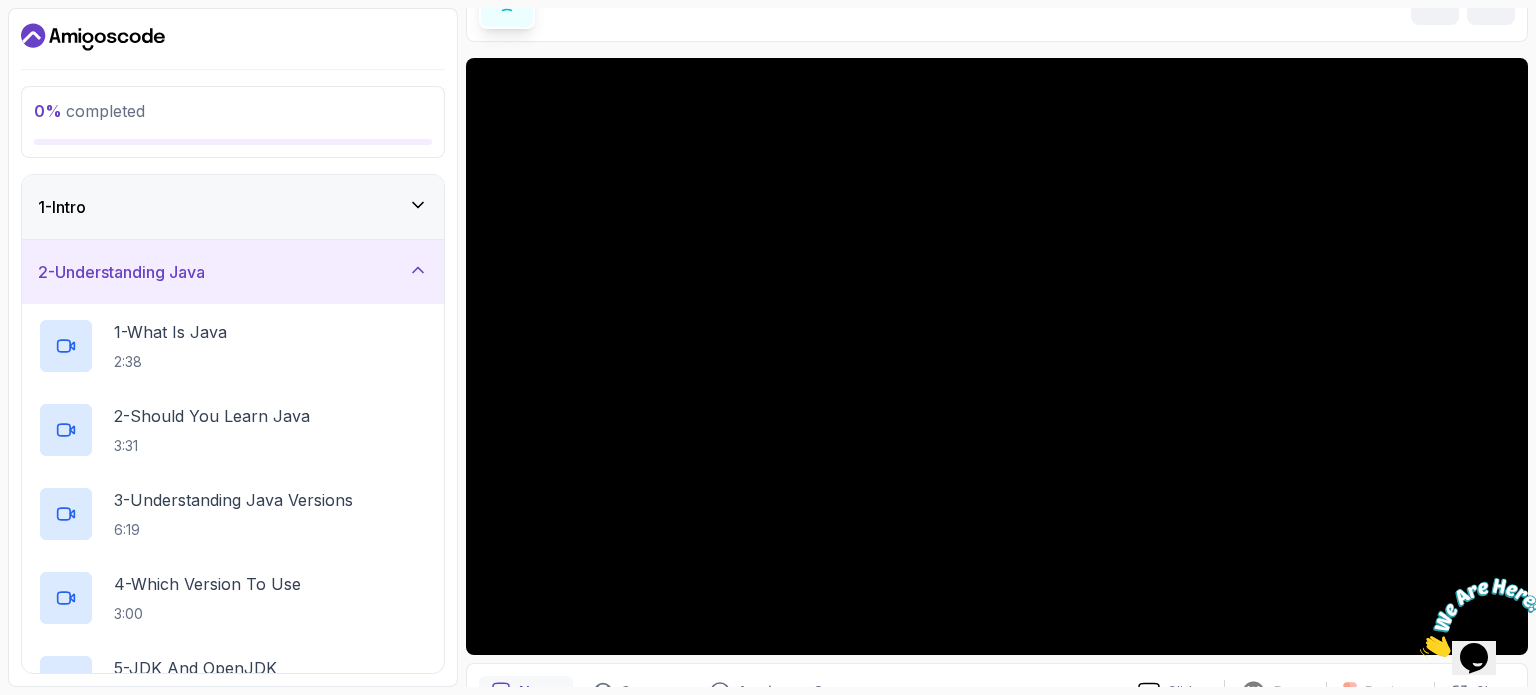 click on "2  -  Understanding Java" at bounding box center (233, 272) 